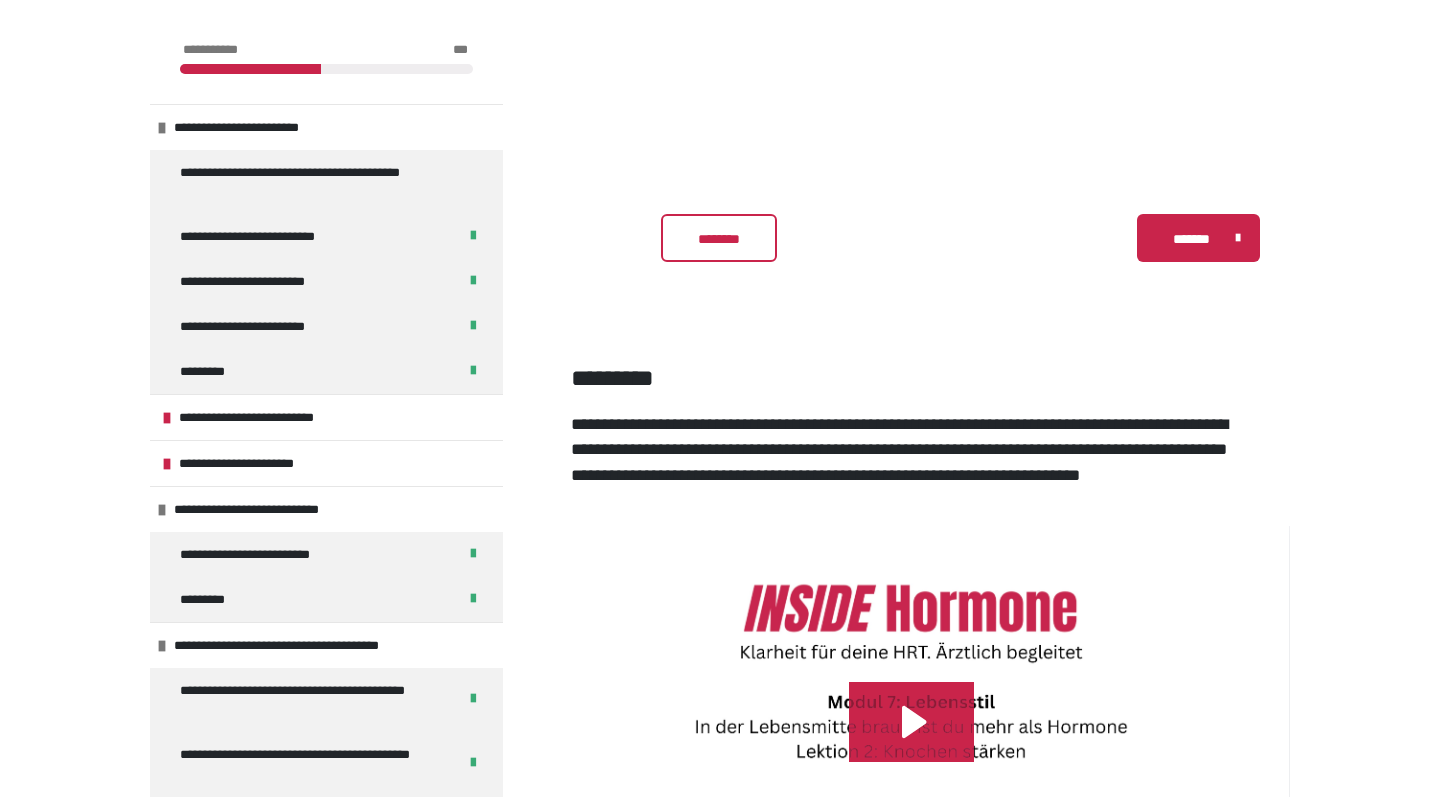 scroll, scrollTop: 282, scrollLeft: 0, axis: vertical 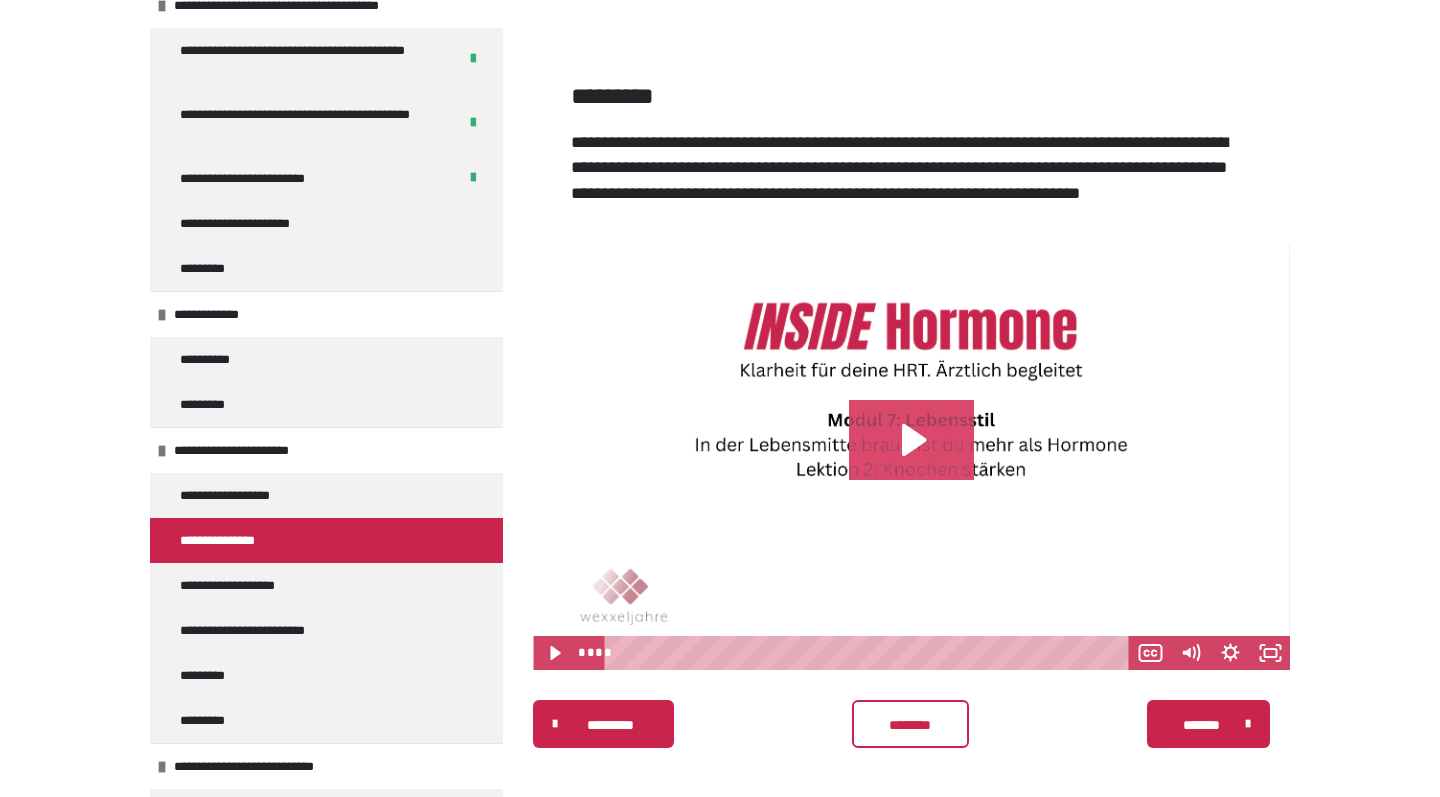 click 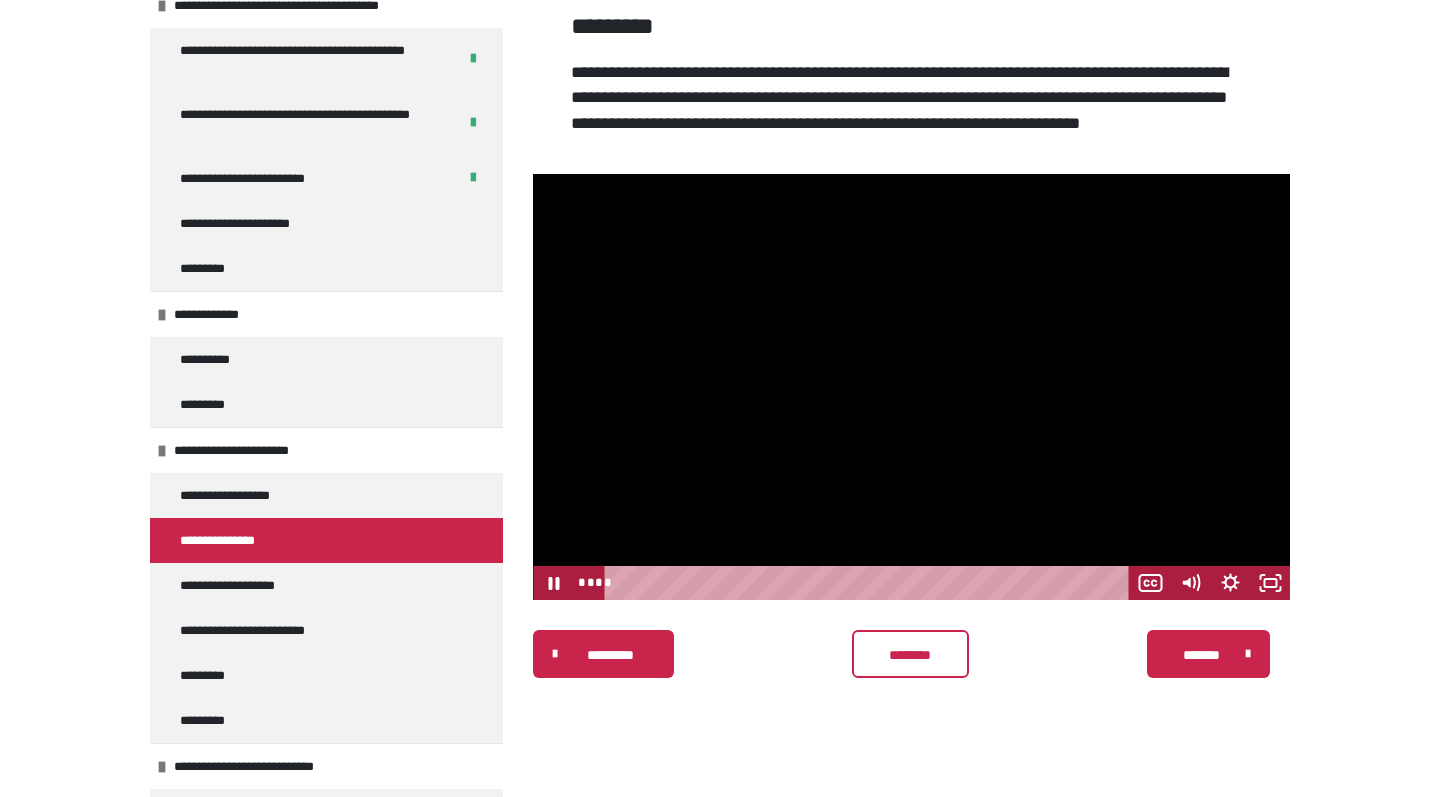 scroll, scrollTop: 352, scrollLeft: 0, axis: vertical 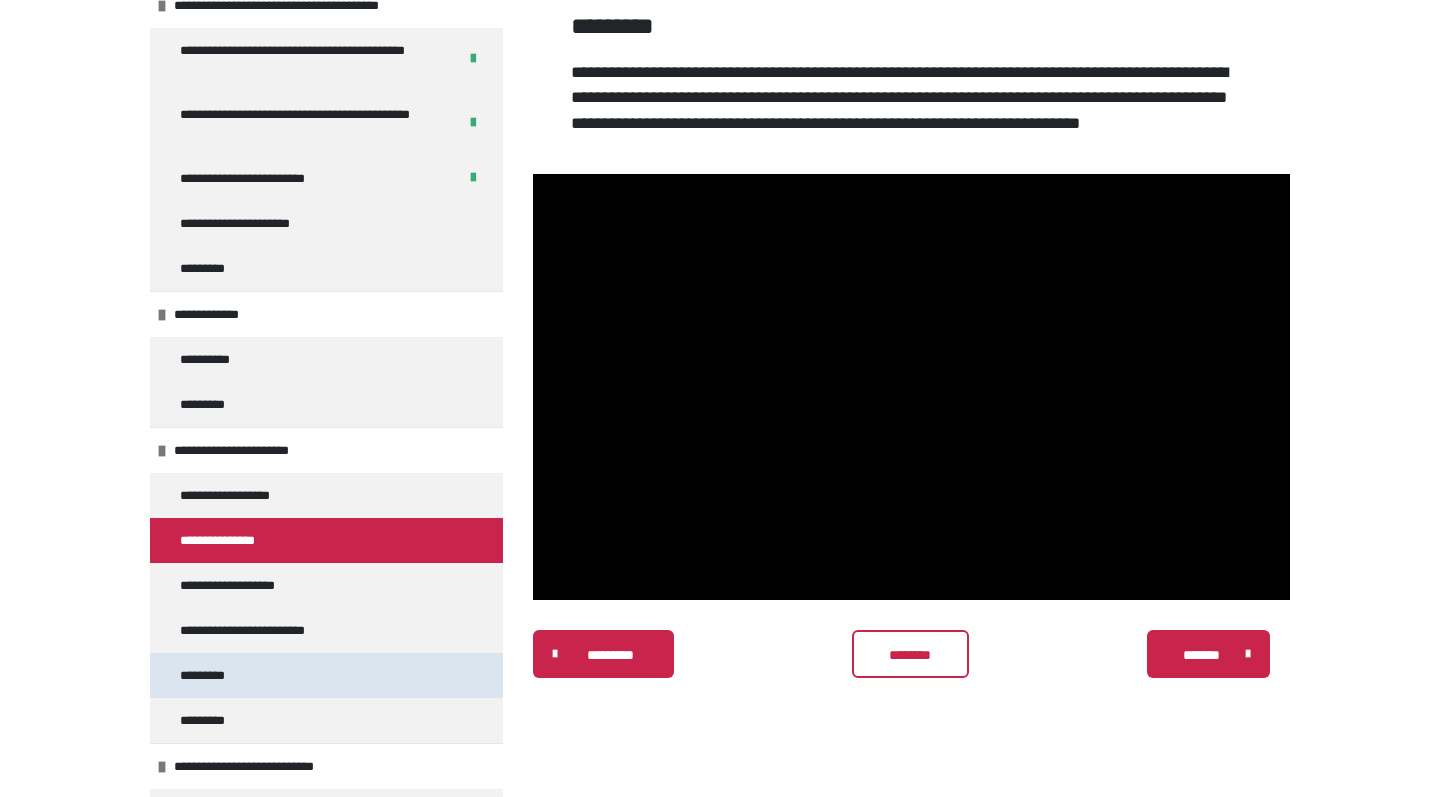 click on "*********" at bounding box center (215, 675) 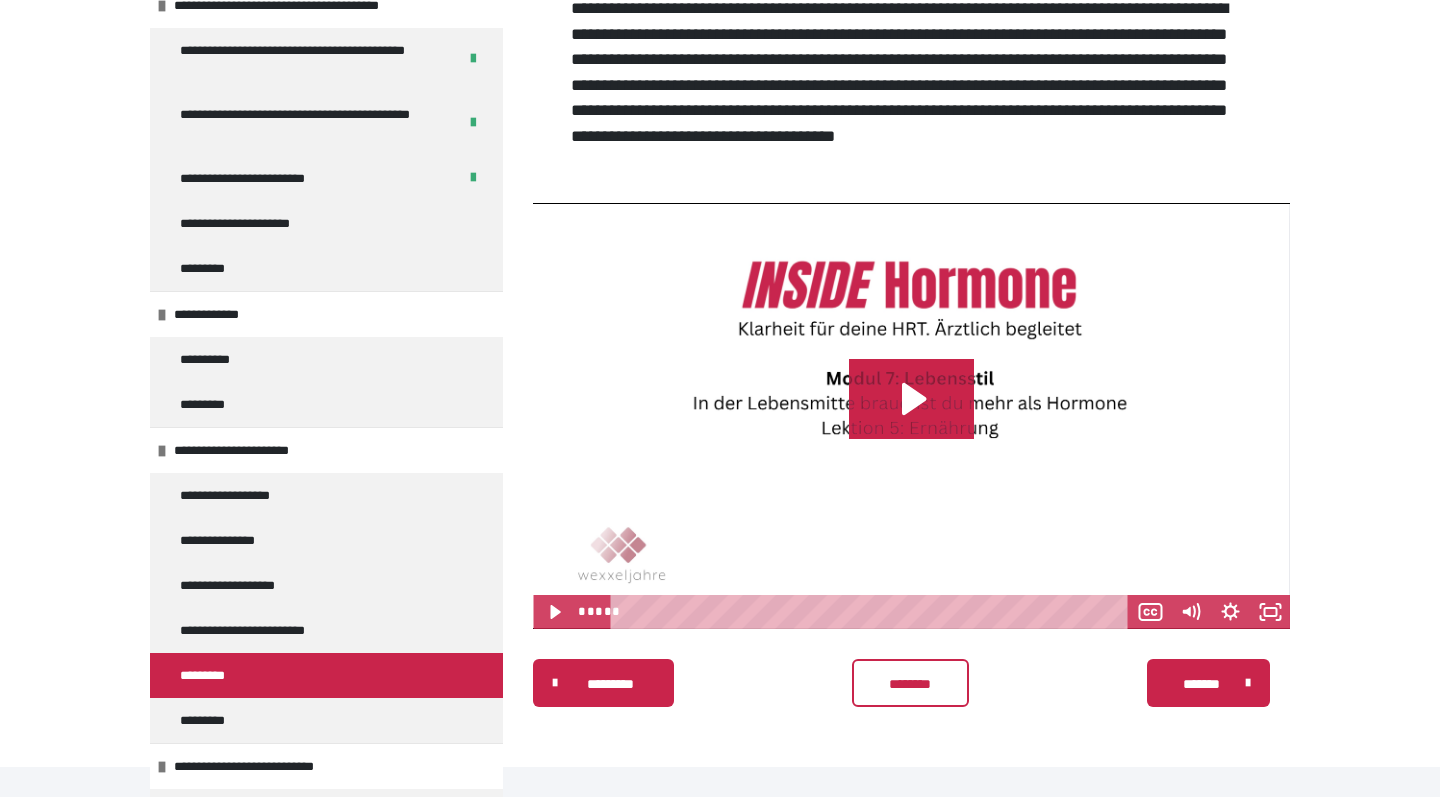 scroll, scrollTop: 441, scrollLeft: 0, axis: vertical 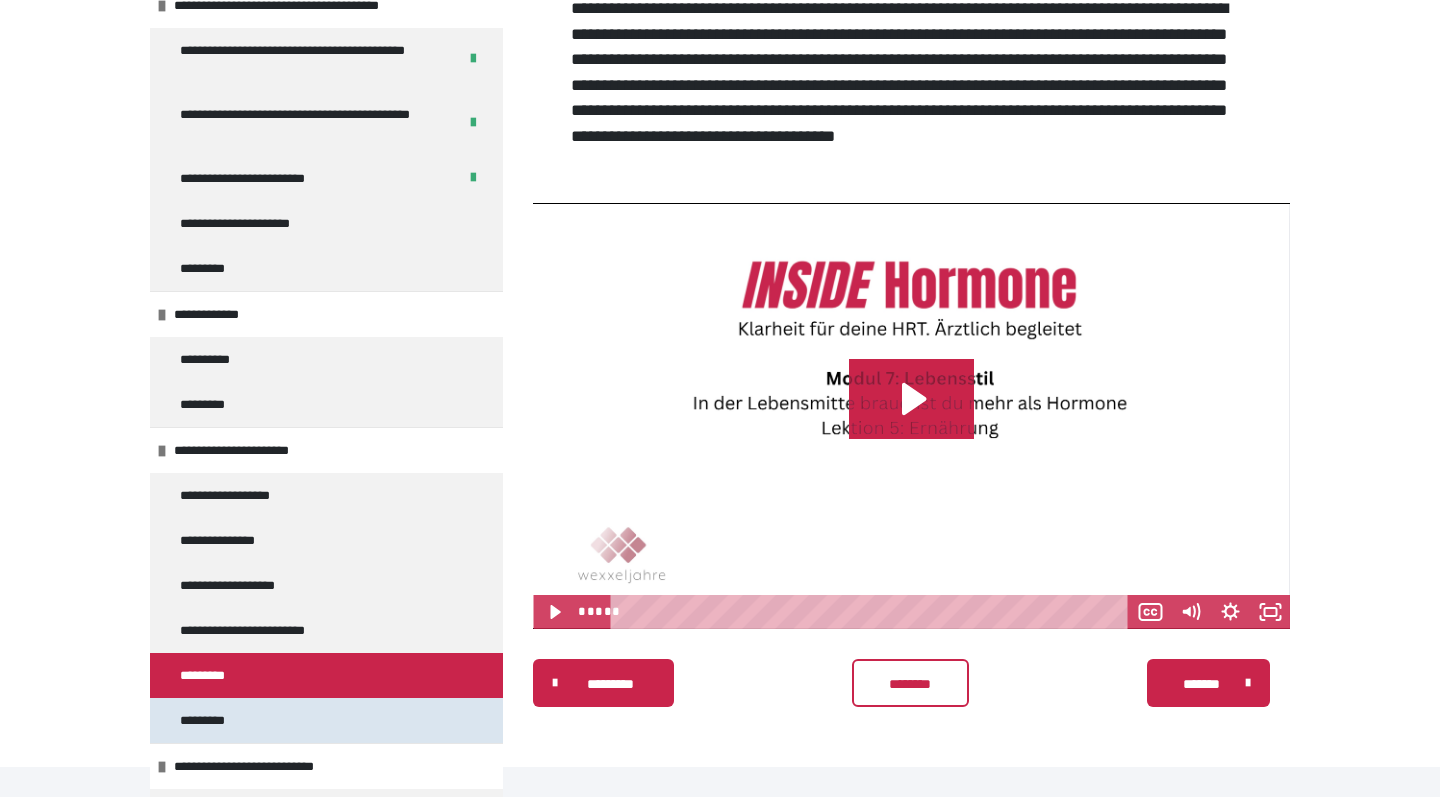 click on "*********" at bounding box center (326, 720) 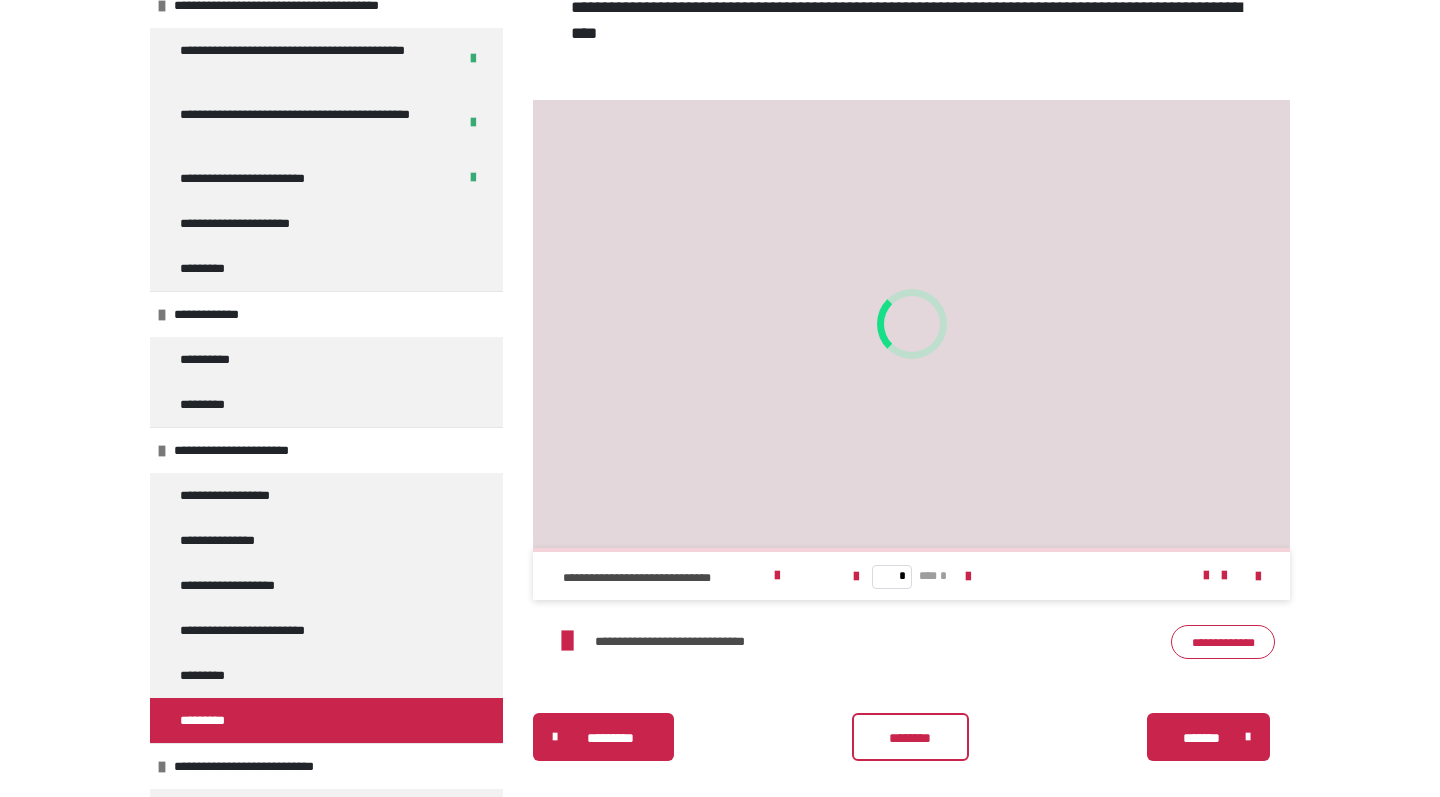 scroll, scrollTop: 441, scrollLeft: 0, axis: vertical 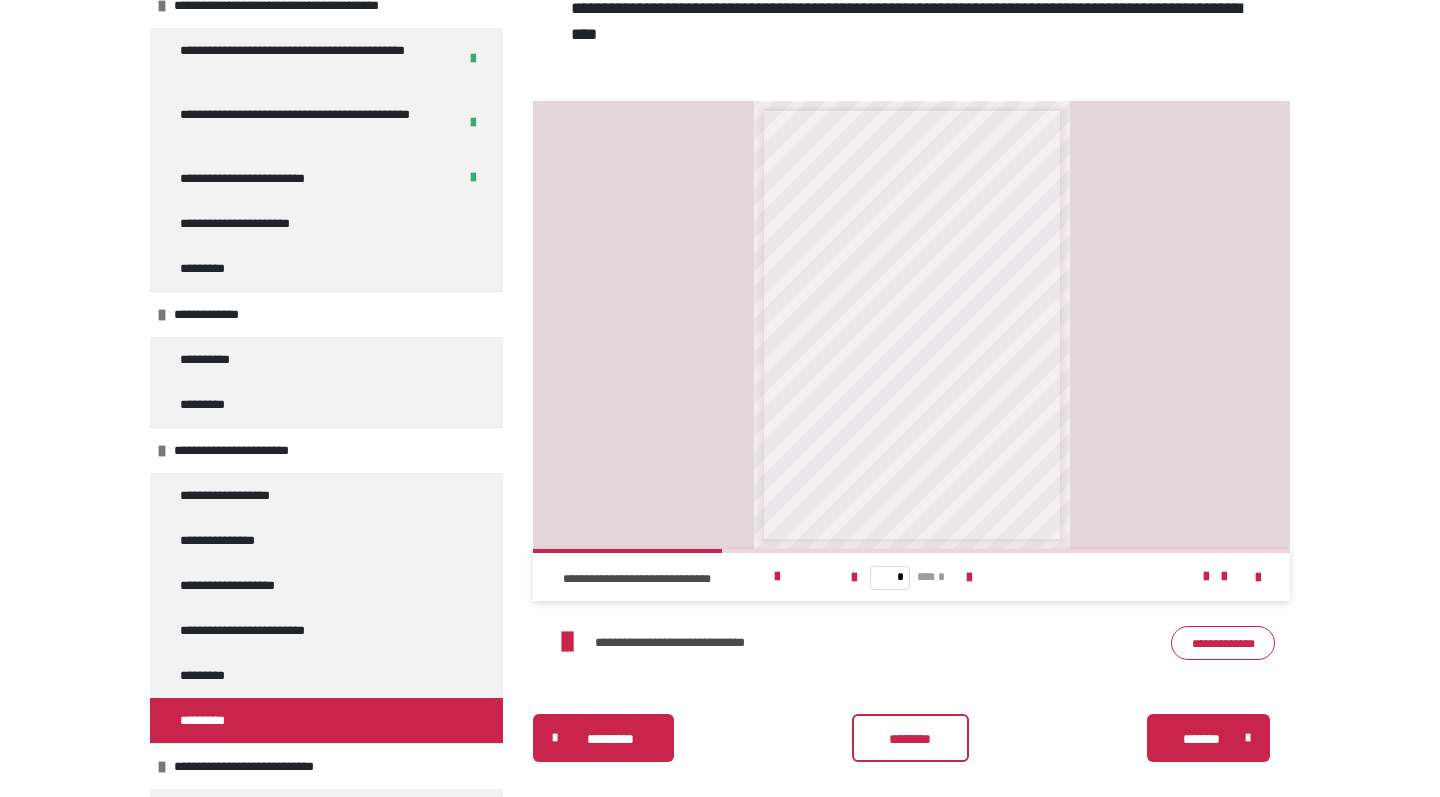 click at bounding box center (567, 642) 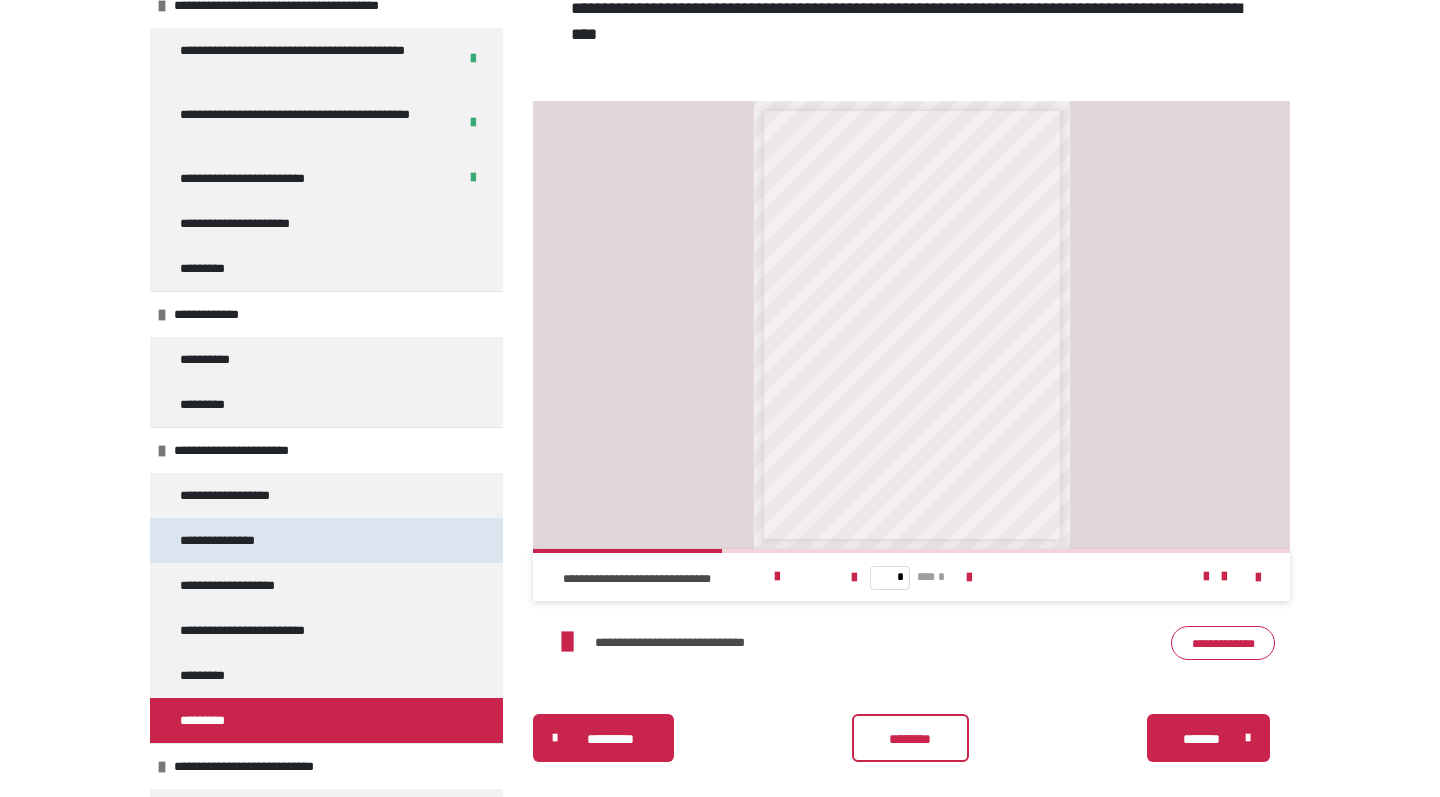 click on "**********" at bounding box center (235, 540) 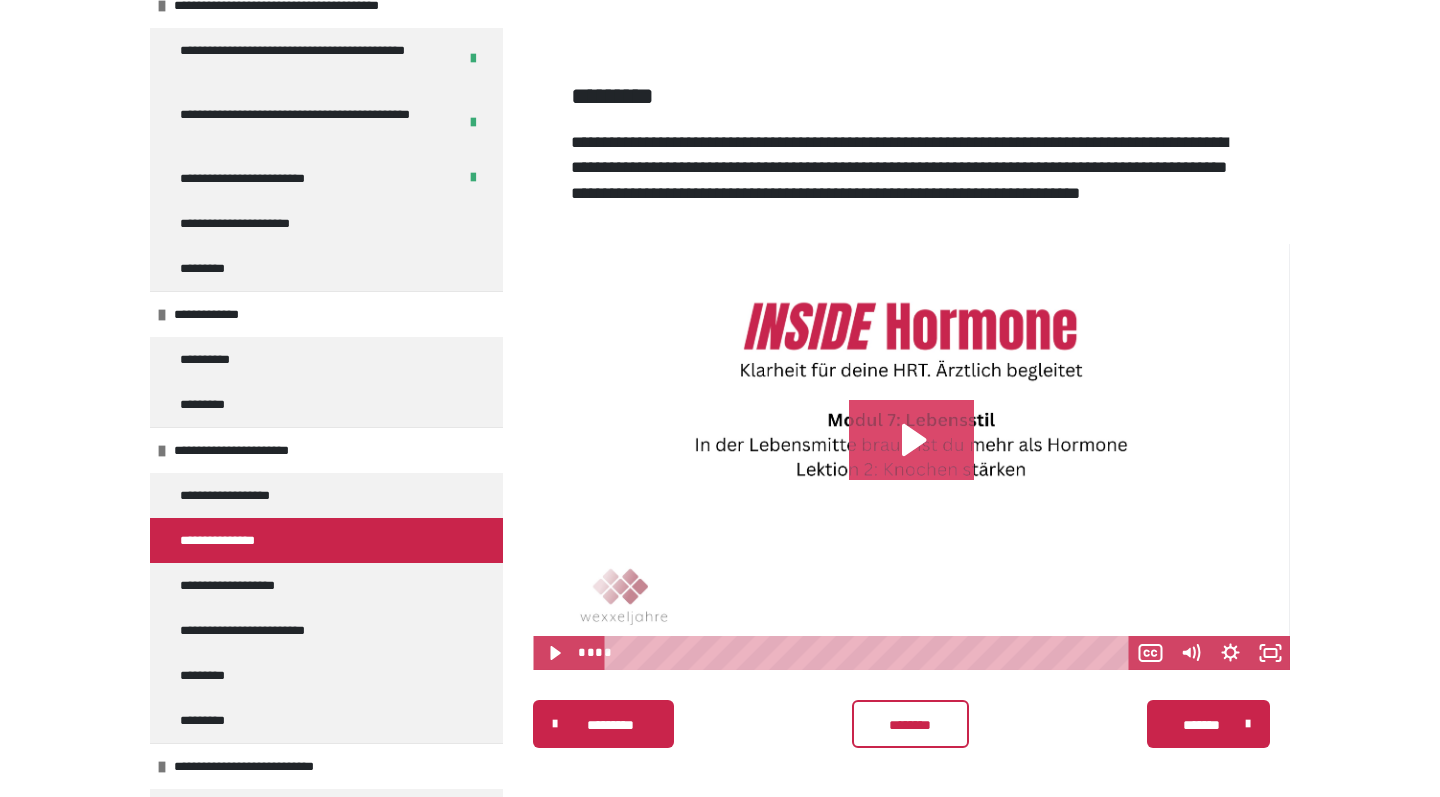 click 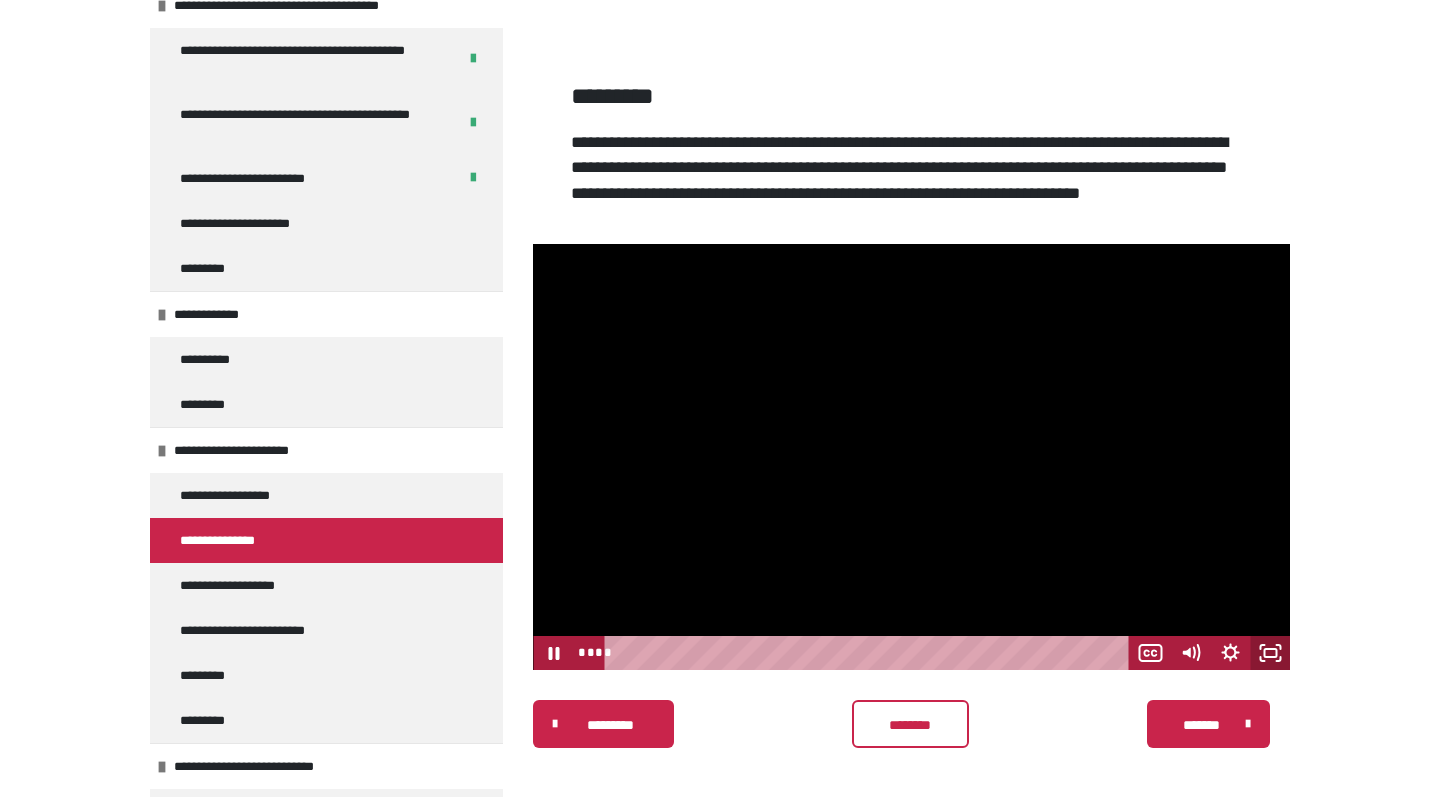 click 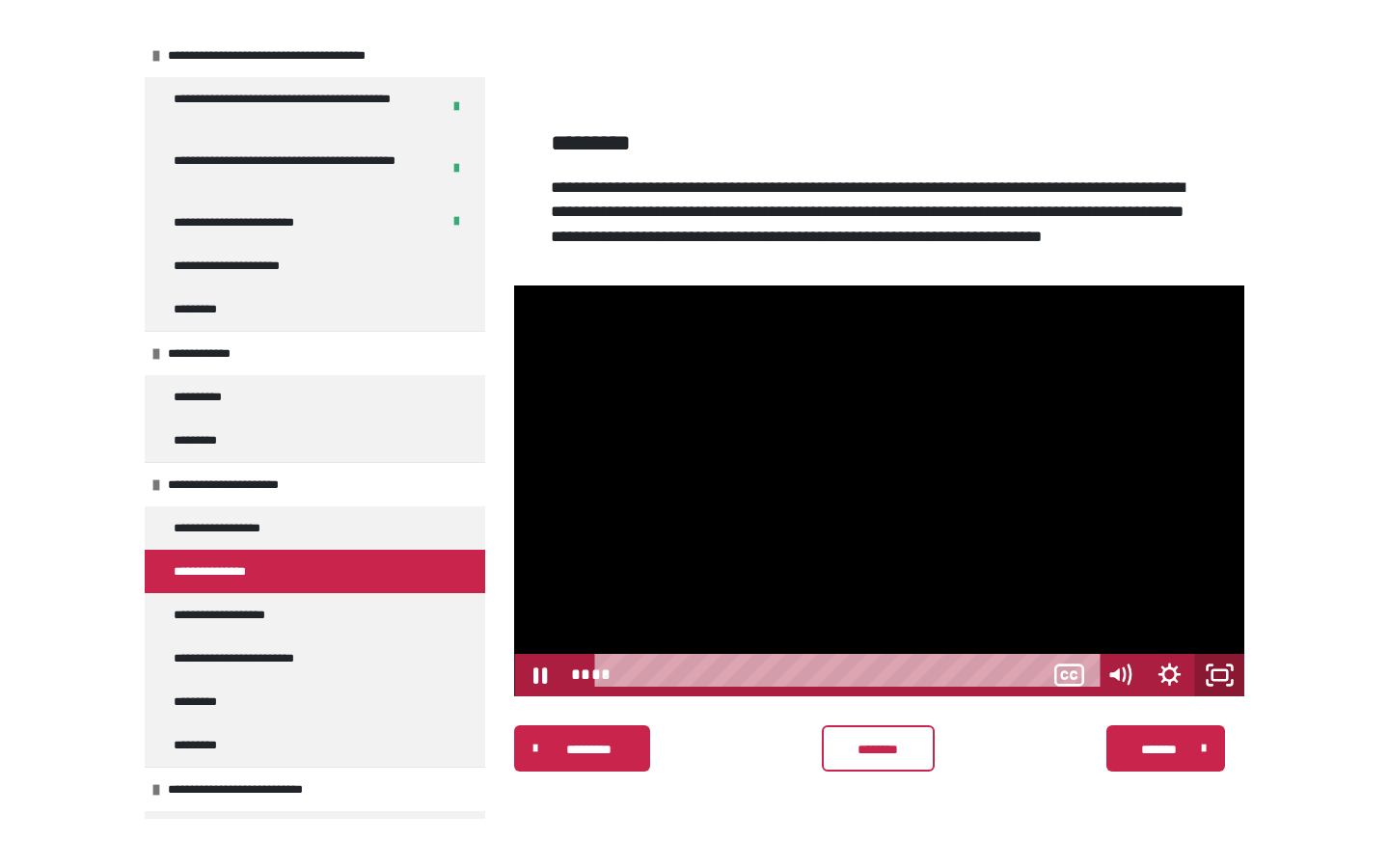 scroll, scrollTop: 240, scrollLeft: 0, axis: vertical 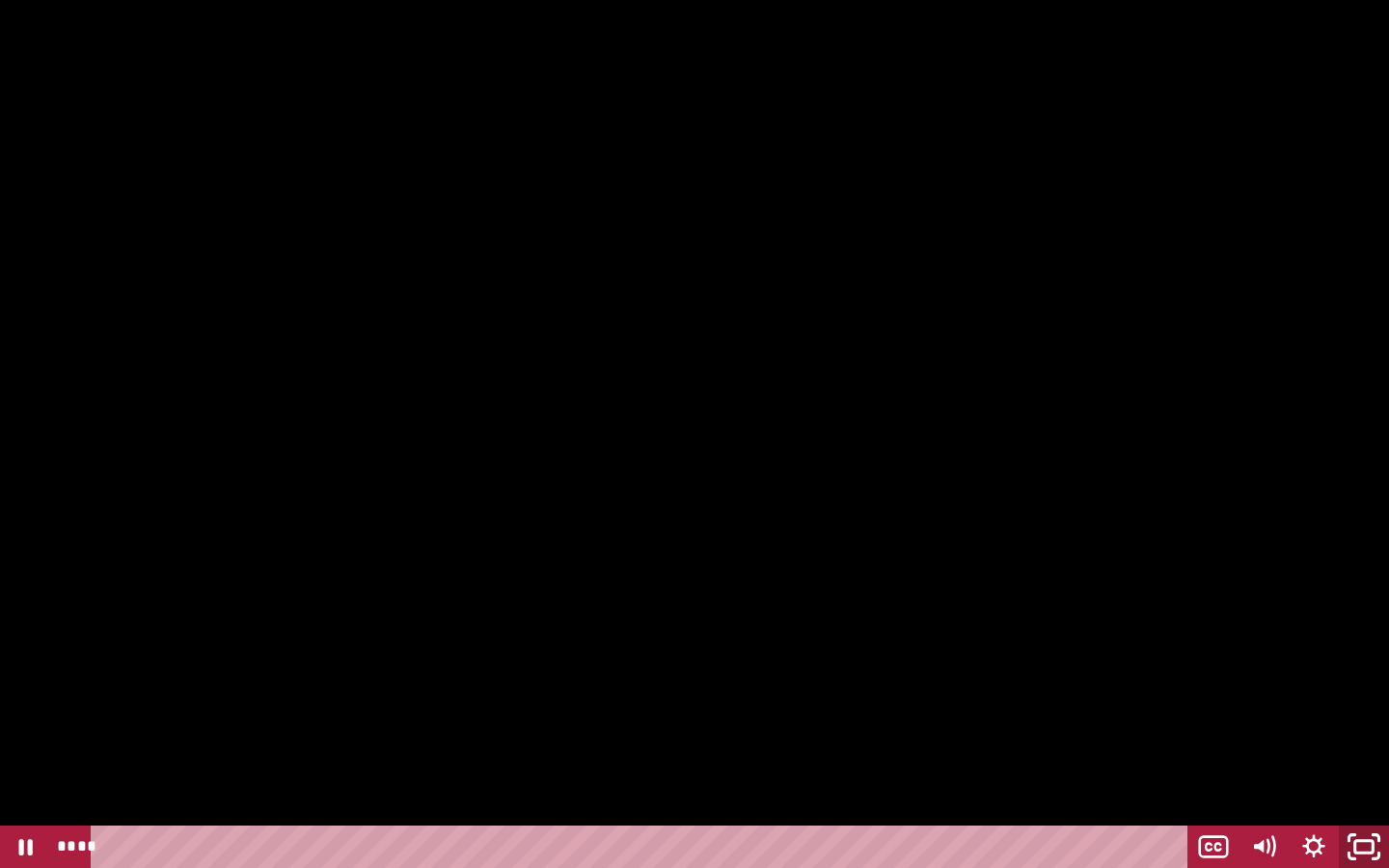 click 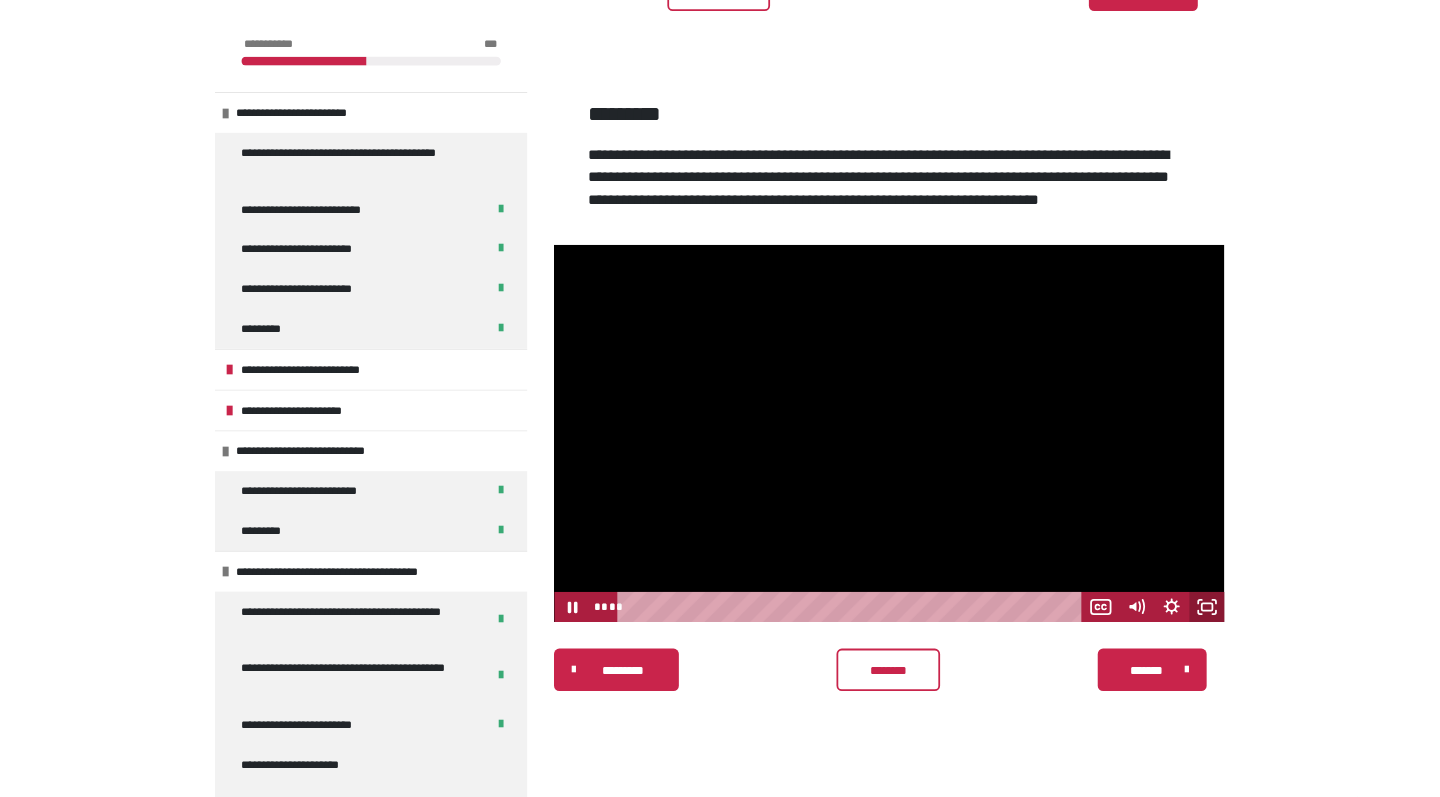 scroll, scrollTop: 282, scrollLeft: 0, axis: vertical 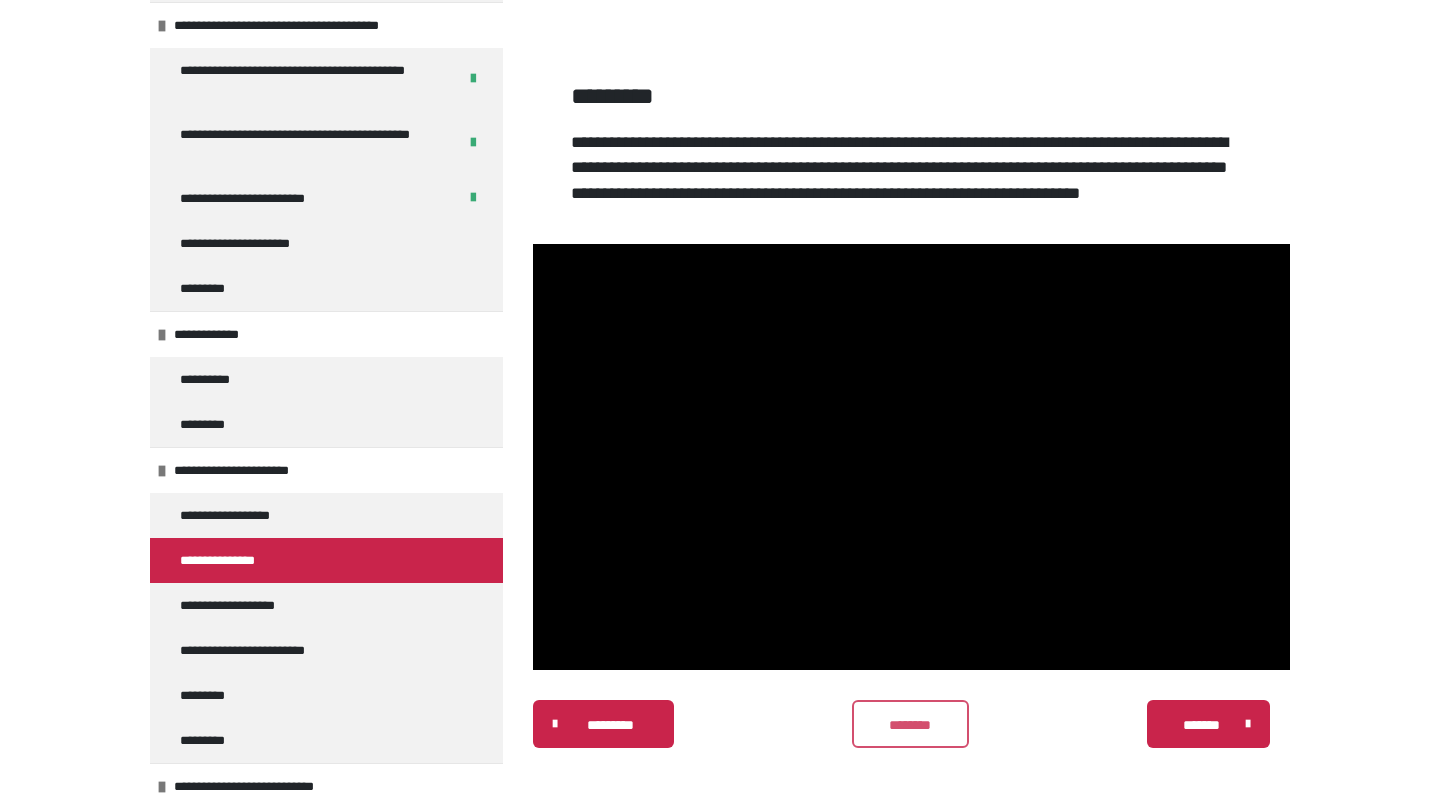 click on "********" at bounding box center [910, 725] 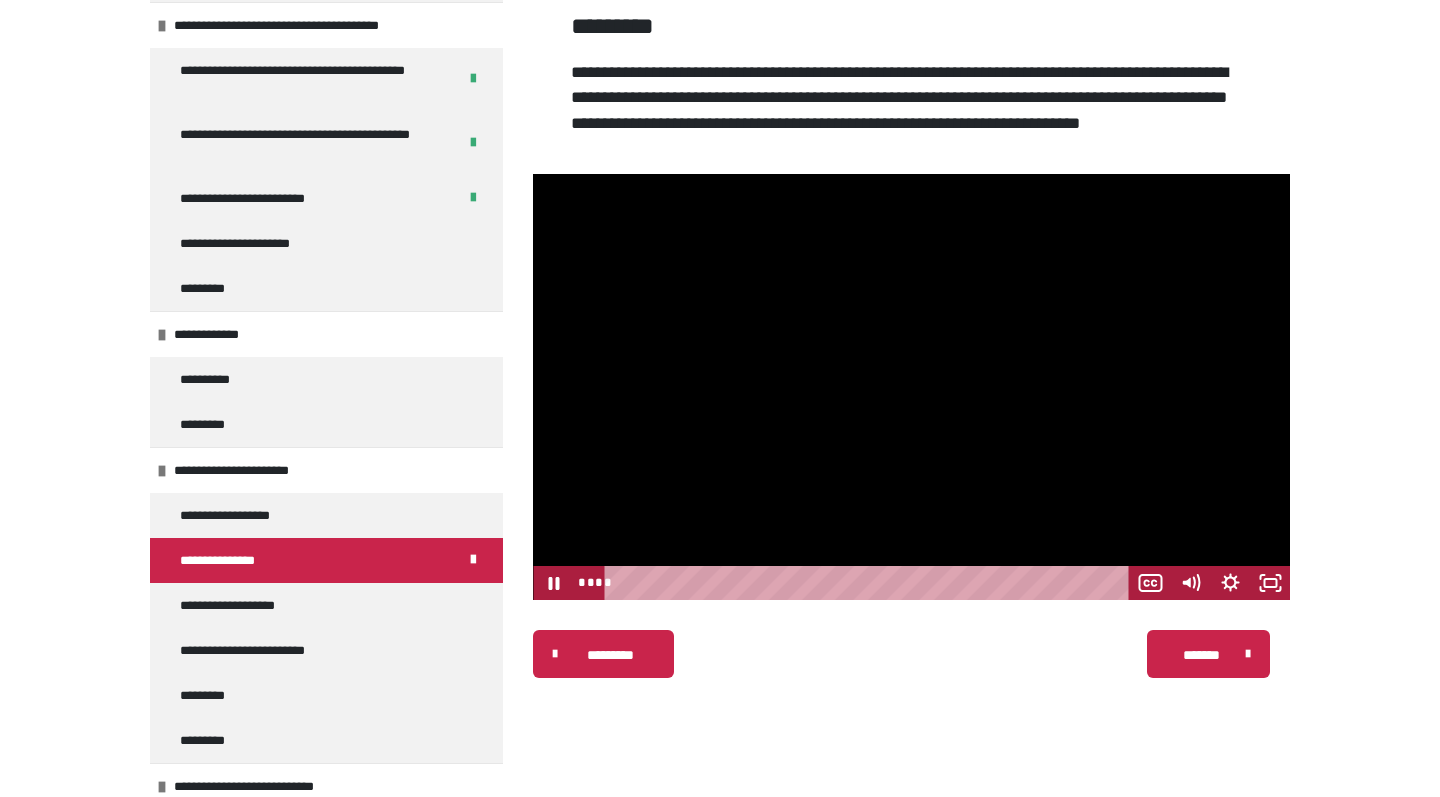 scroll, scrollTop: 352, scrollLeft: 0, axis: vertical 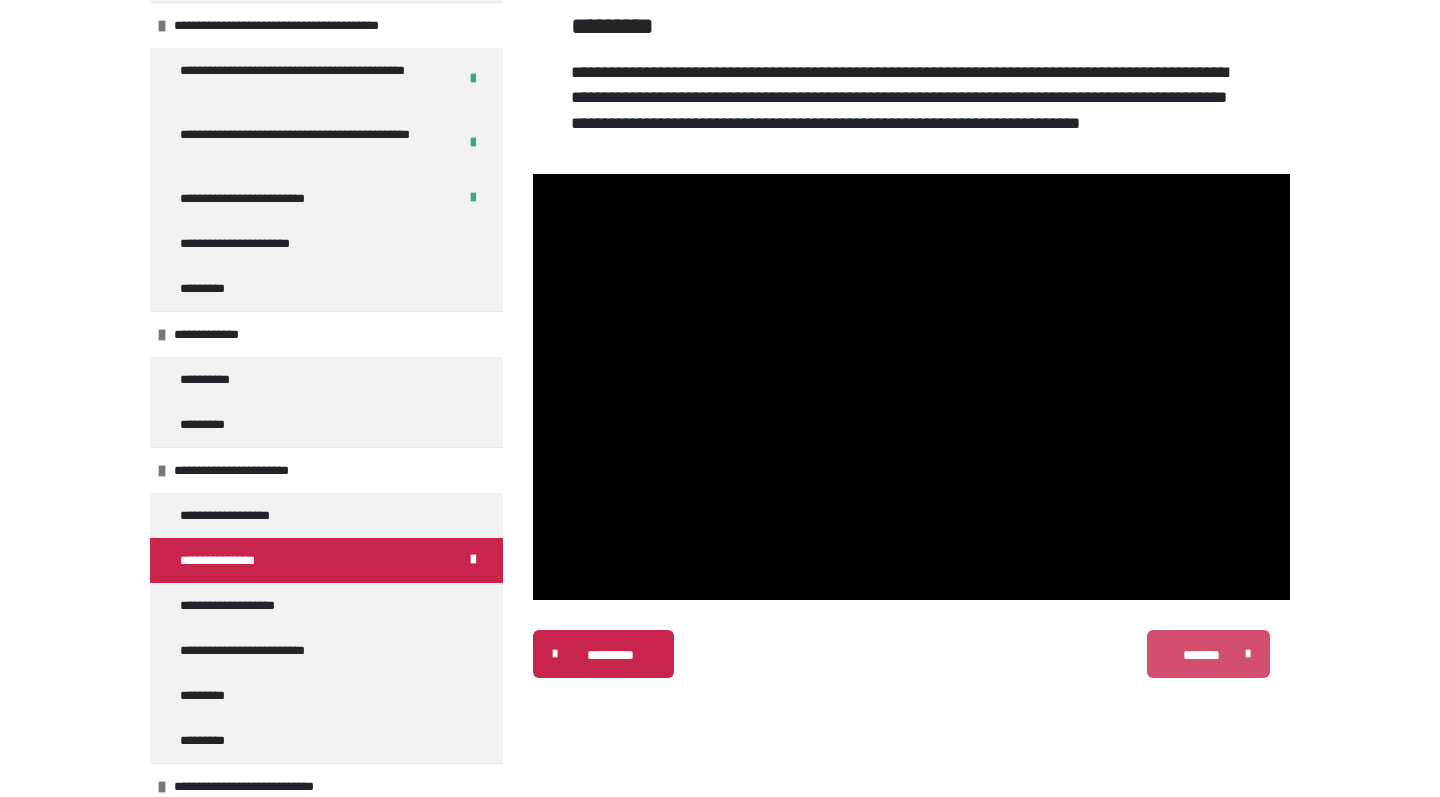 click on "*******" at bounding box center (1201, 655) 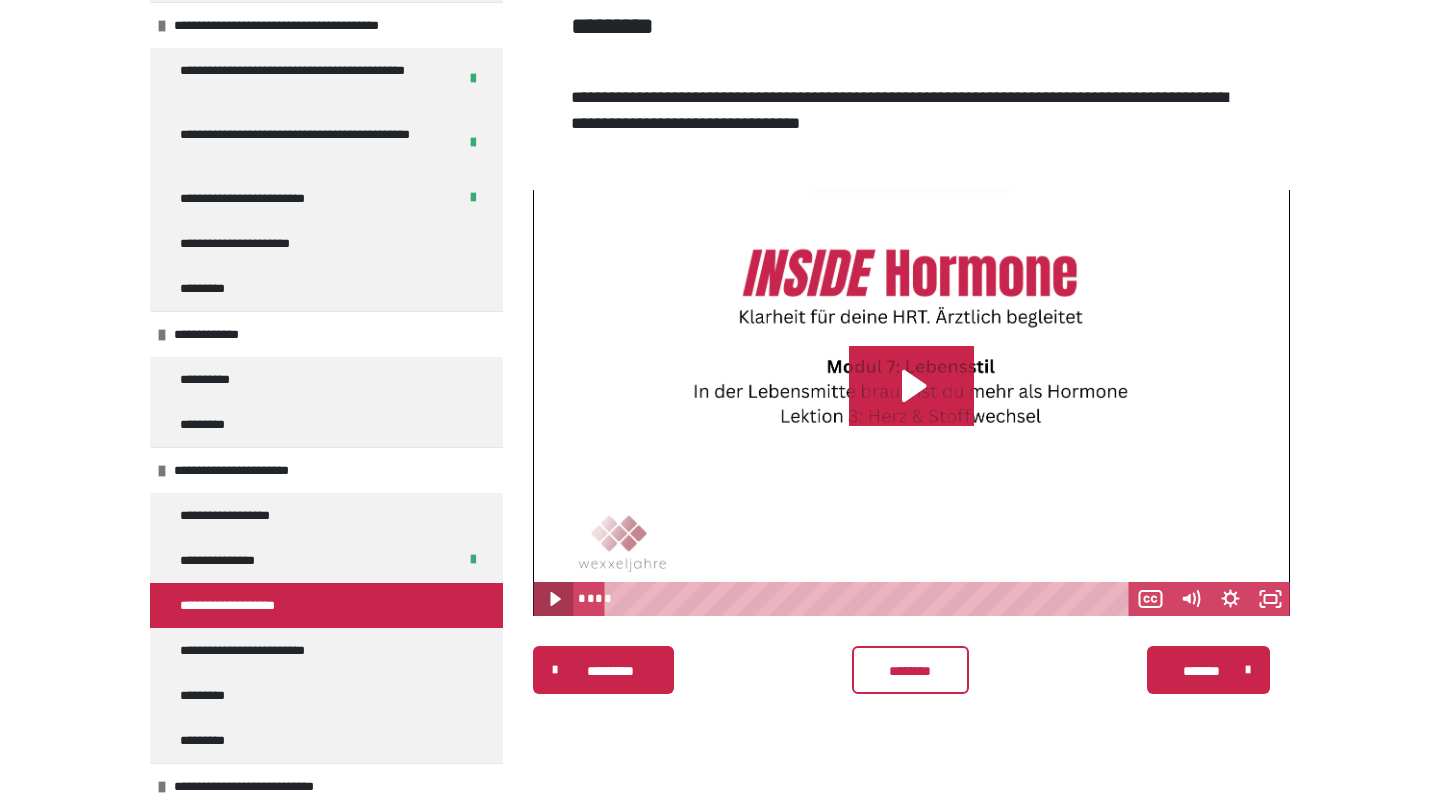click 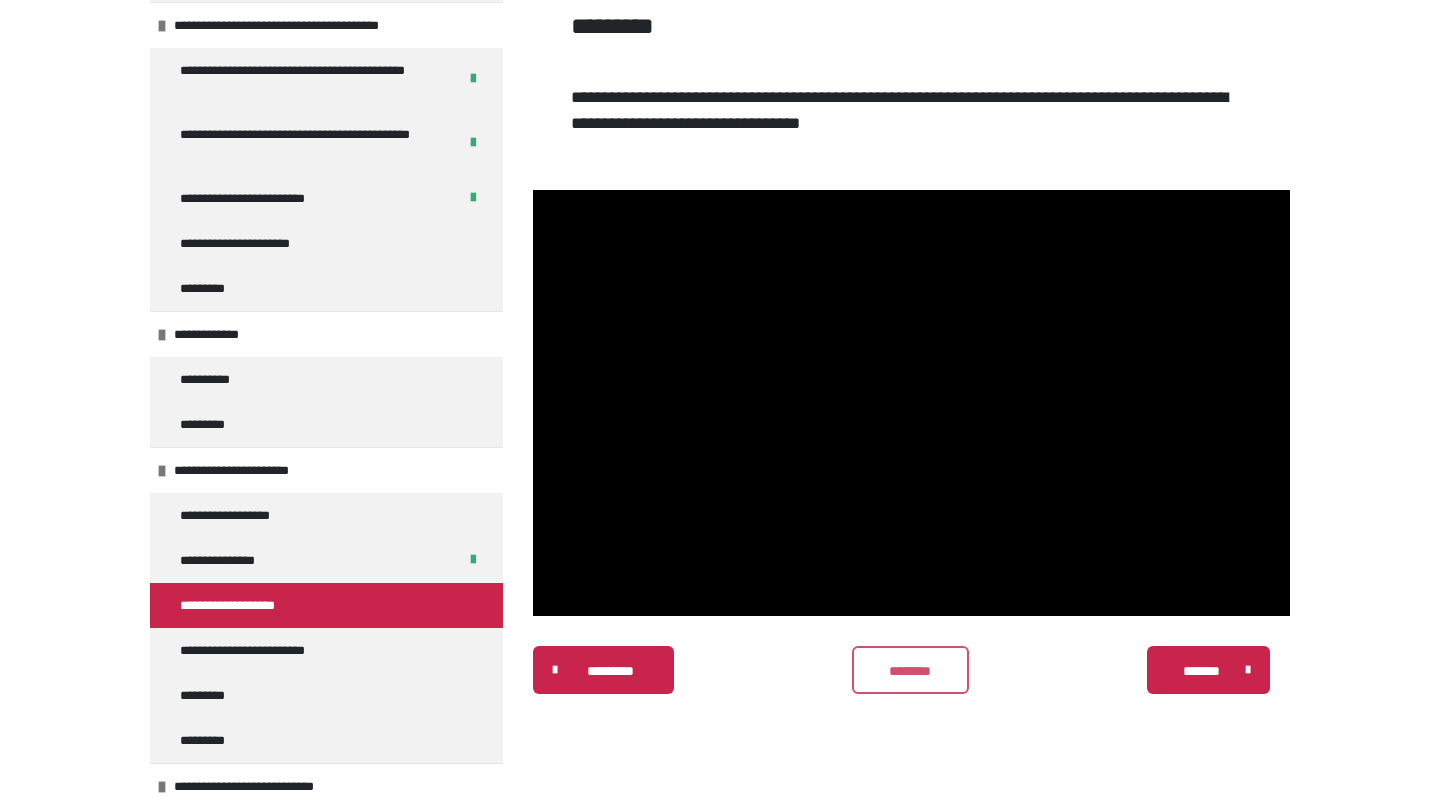 click on "********" at bounding box center [910, 670] 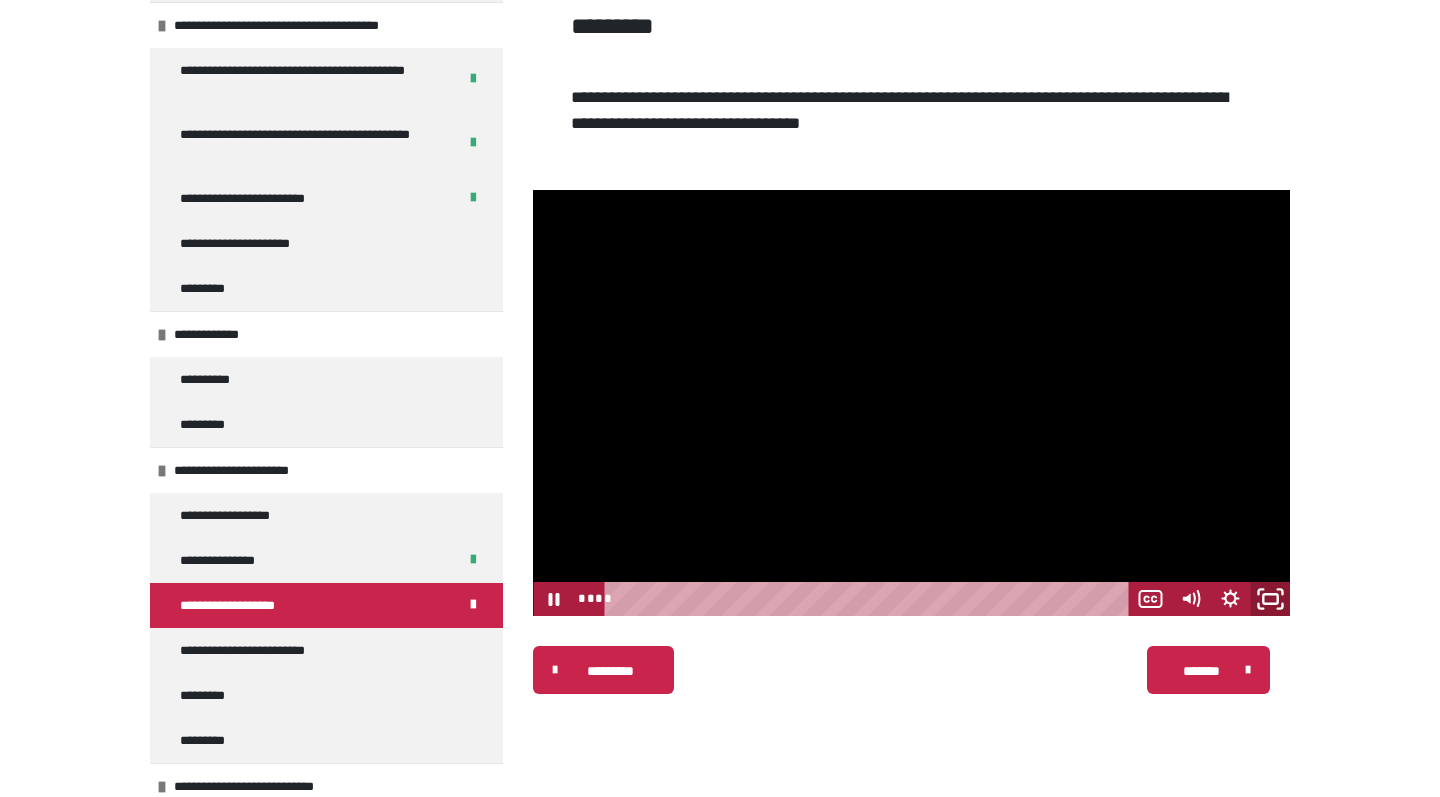 click 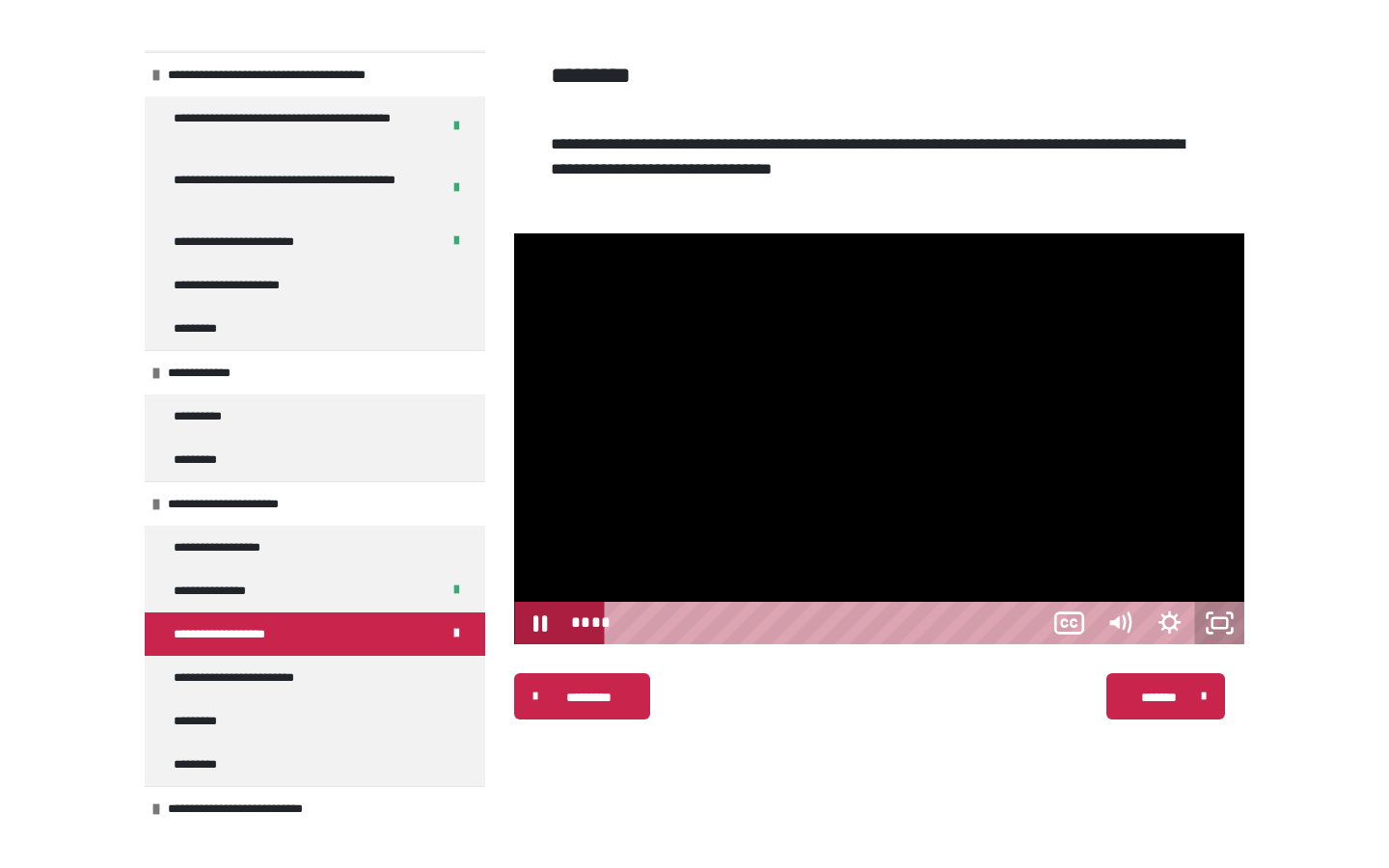 scroll, scrollTop: 240, scrollLeft: 0, axis: vertical 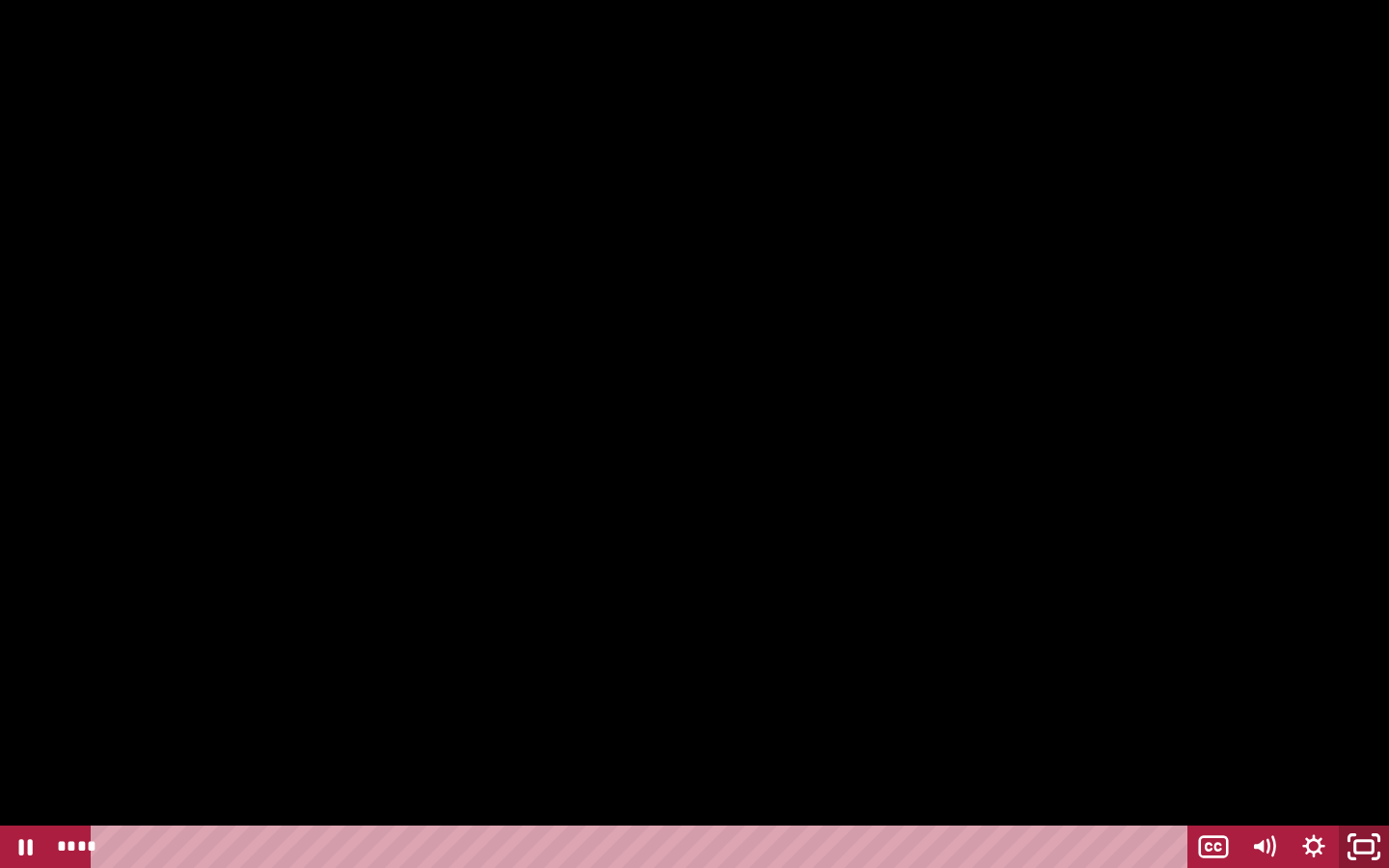 click 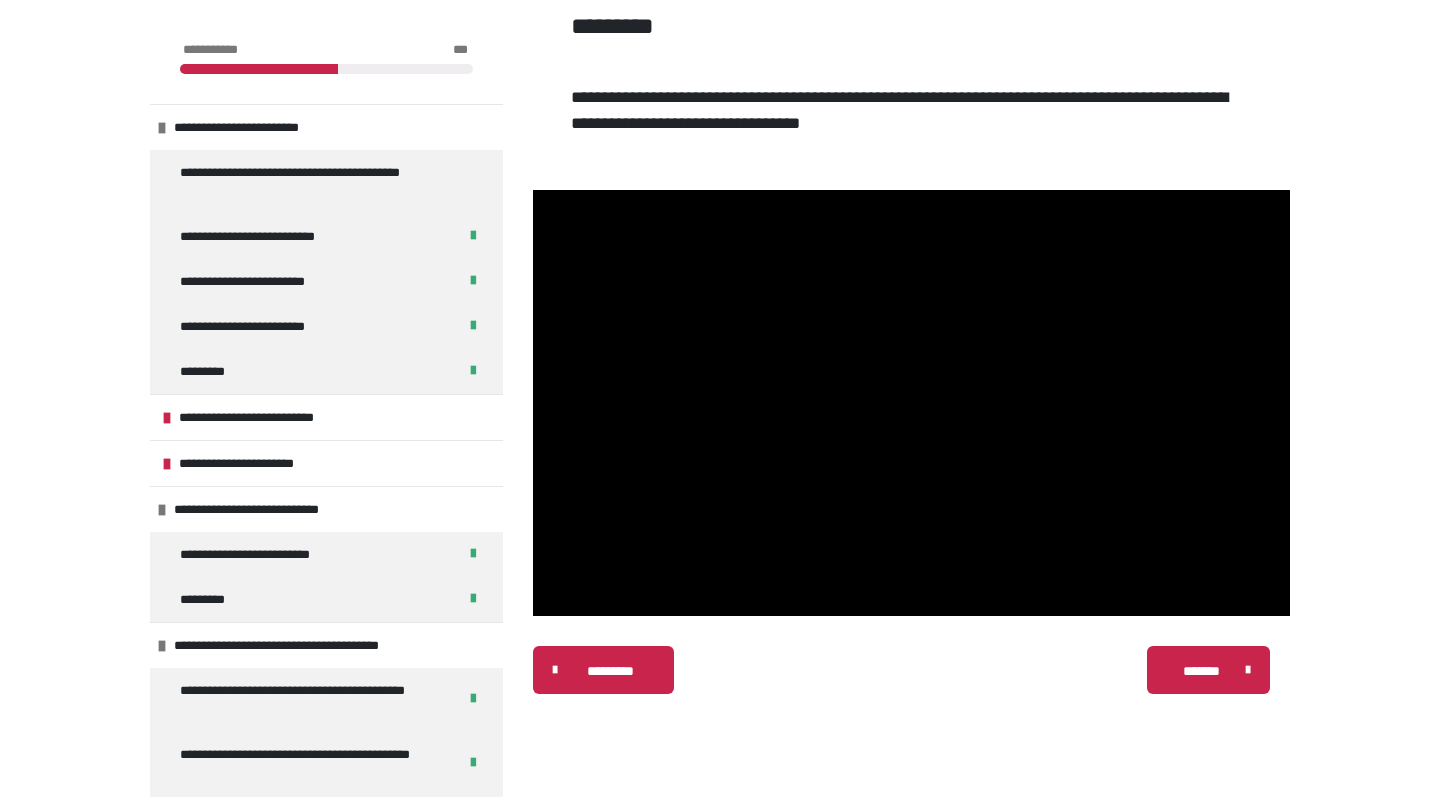 scroll, scrollTop: 352, scrollLeft: 0, axis: vertical 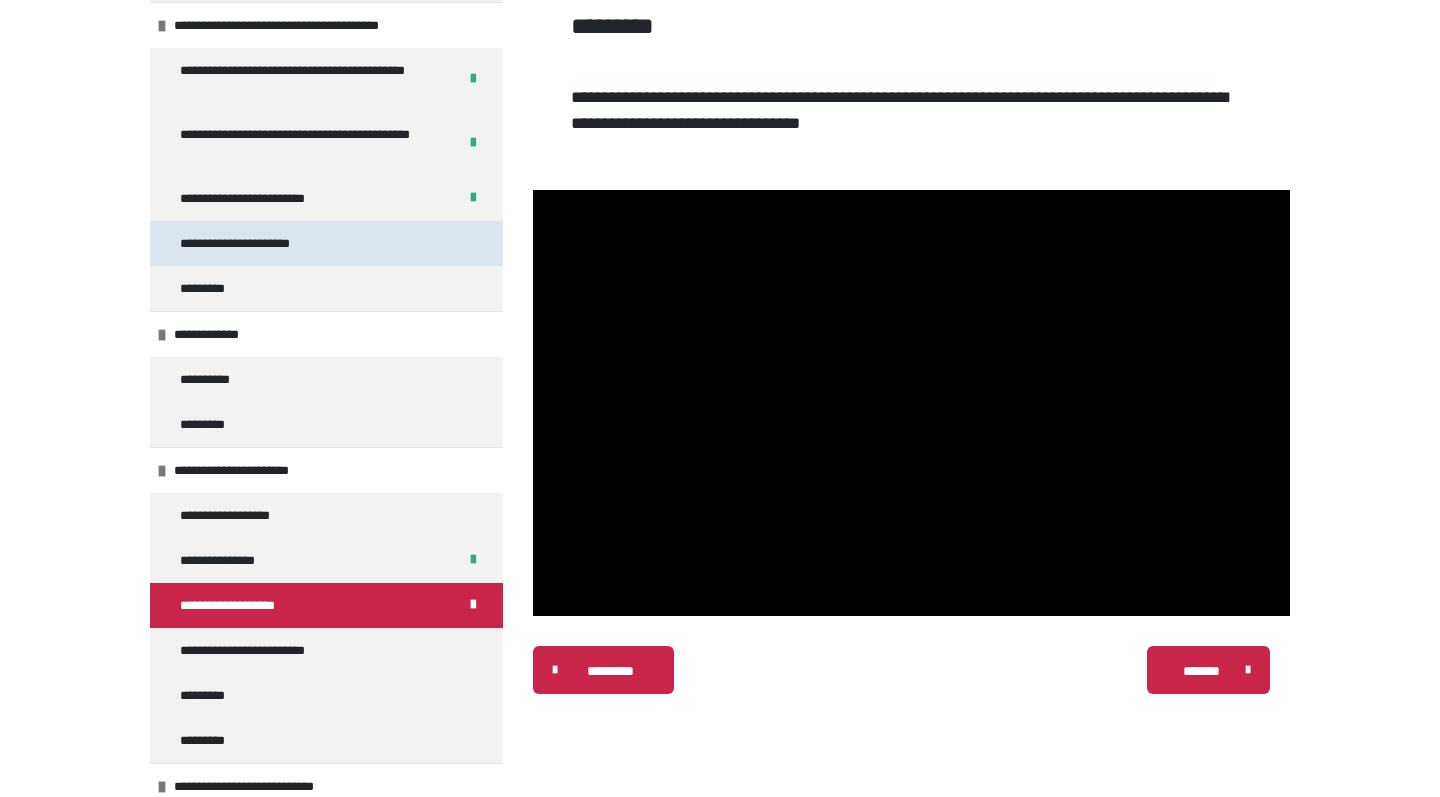 click on "**********" at bounding box center [326, 243] 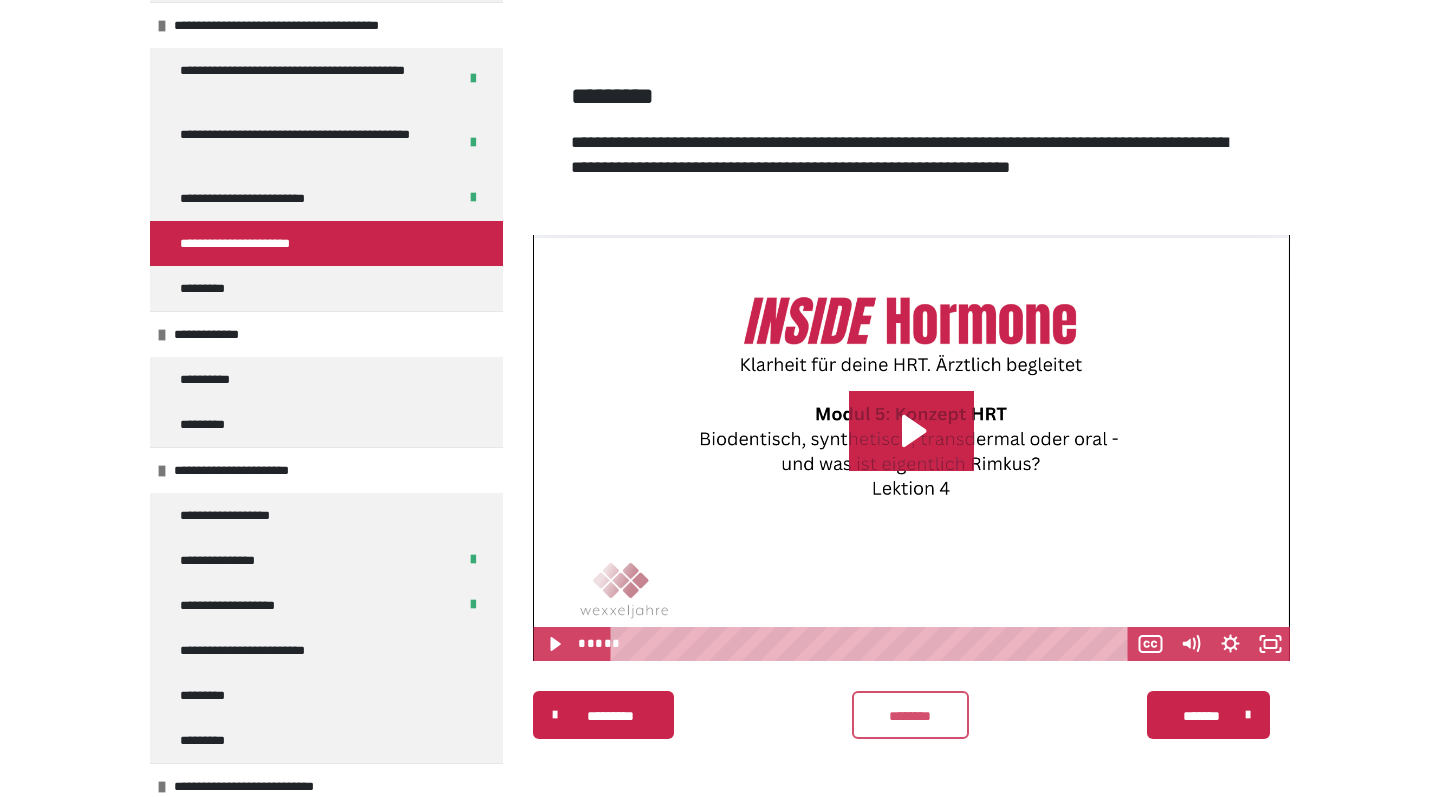 click on "********" at bounding box center (910, 716) 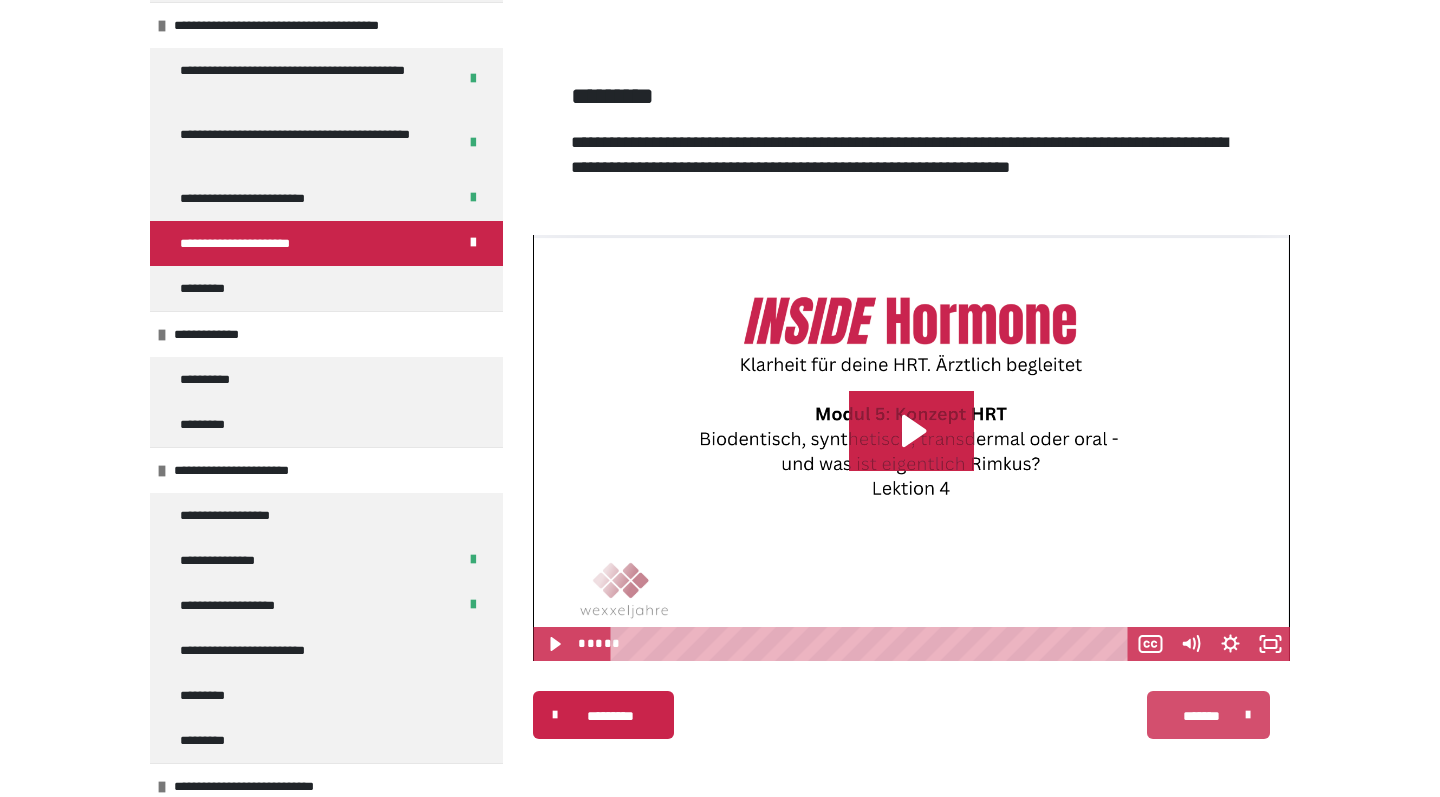 click on "*******" at bounding box center [1201, 716] 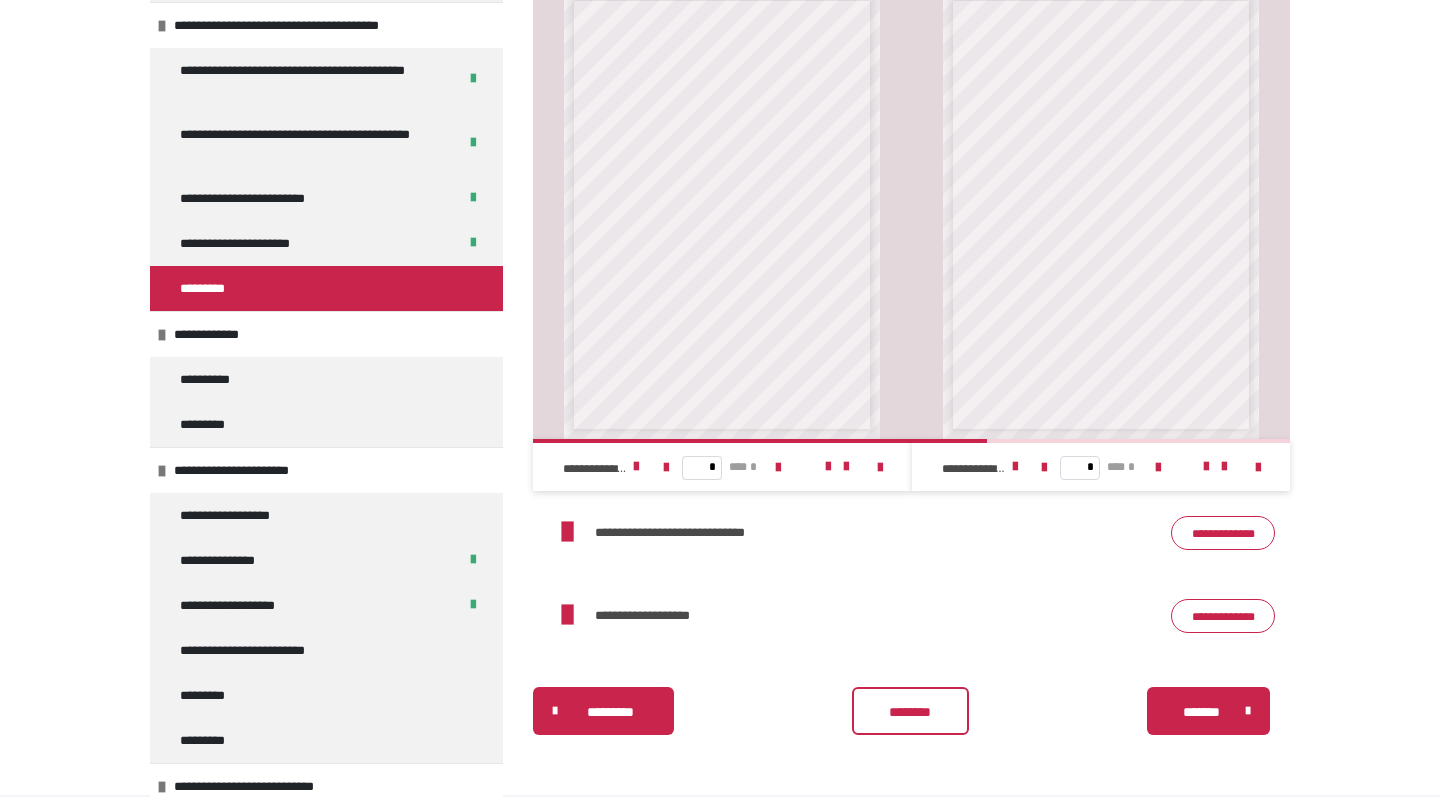 scroll, scrollTop: 551, scrollLeft: 0, axis: vertical 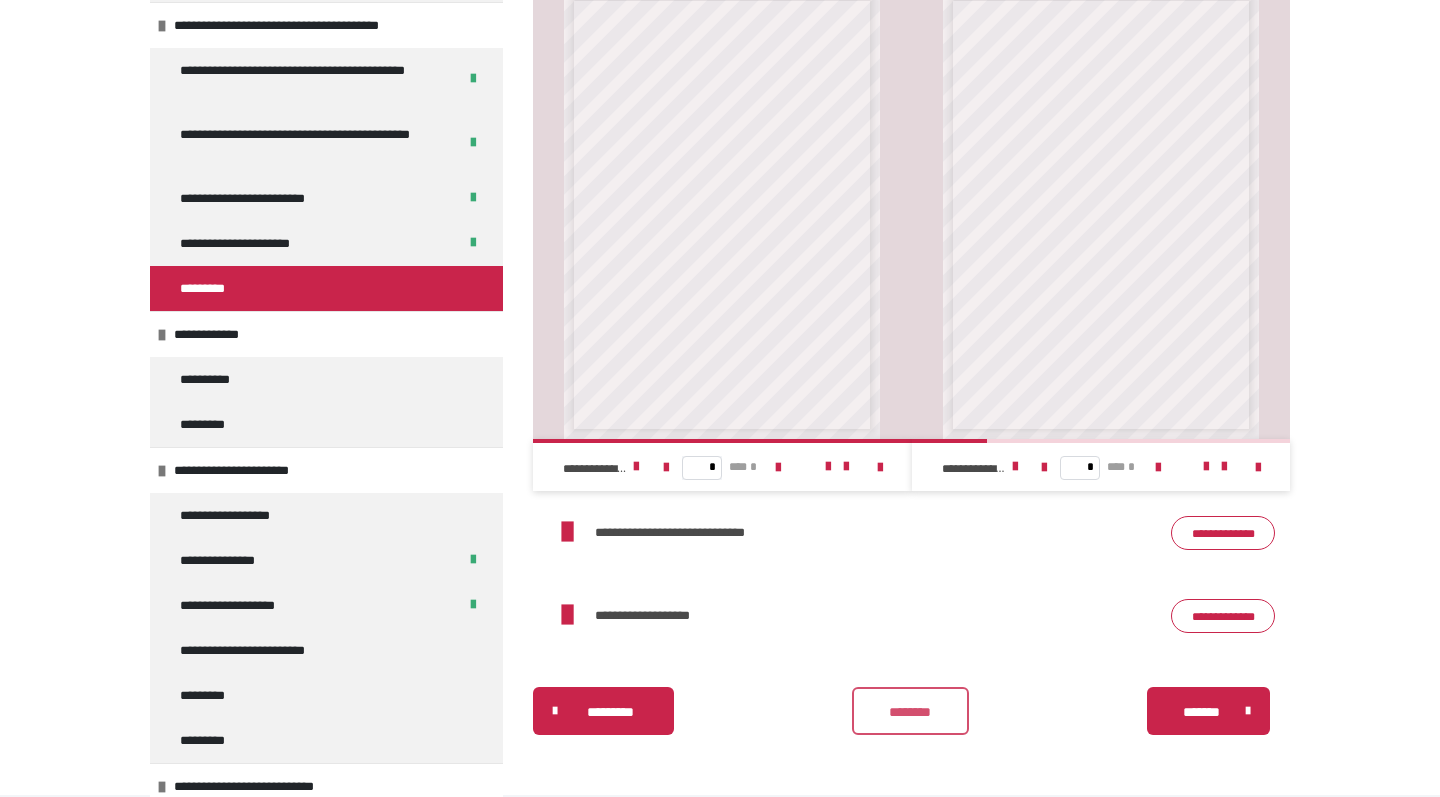 click on "********" at bounding box center (910, 712) 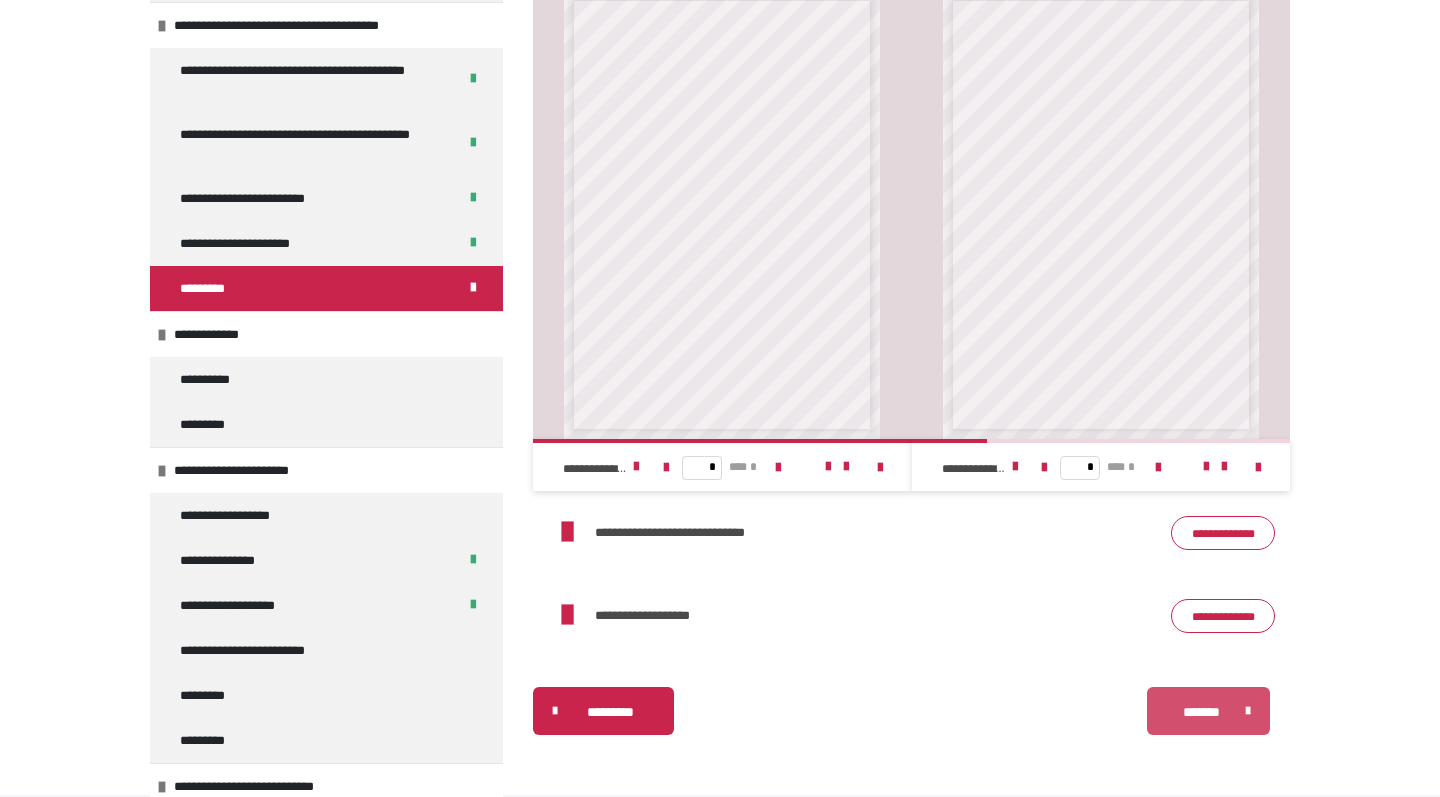 click on "*******" at bounding box center [1201, 712] 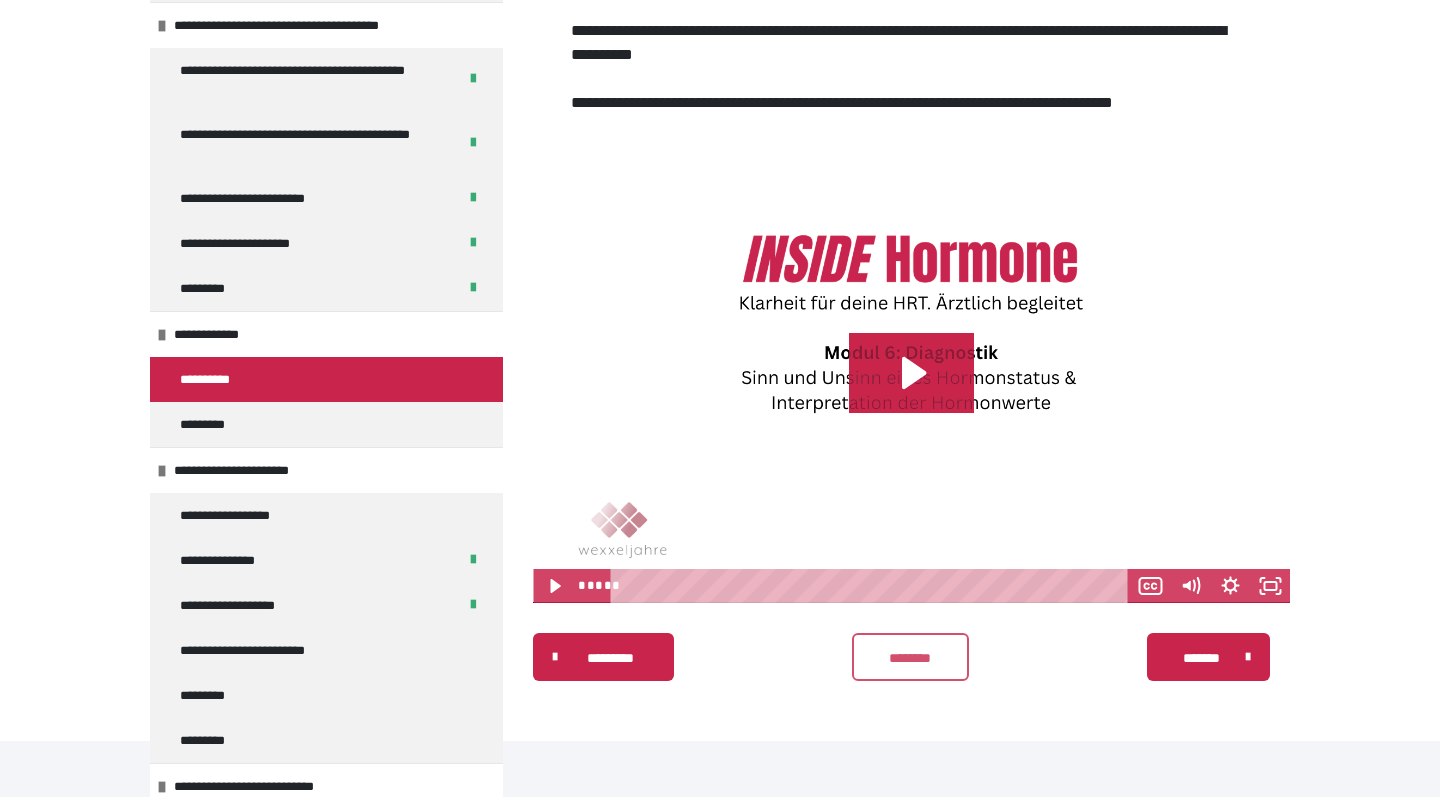 scroll, scrollTop: 479, scrollLeft: 0, axis: vertical 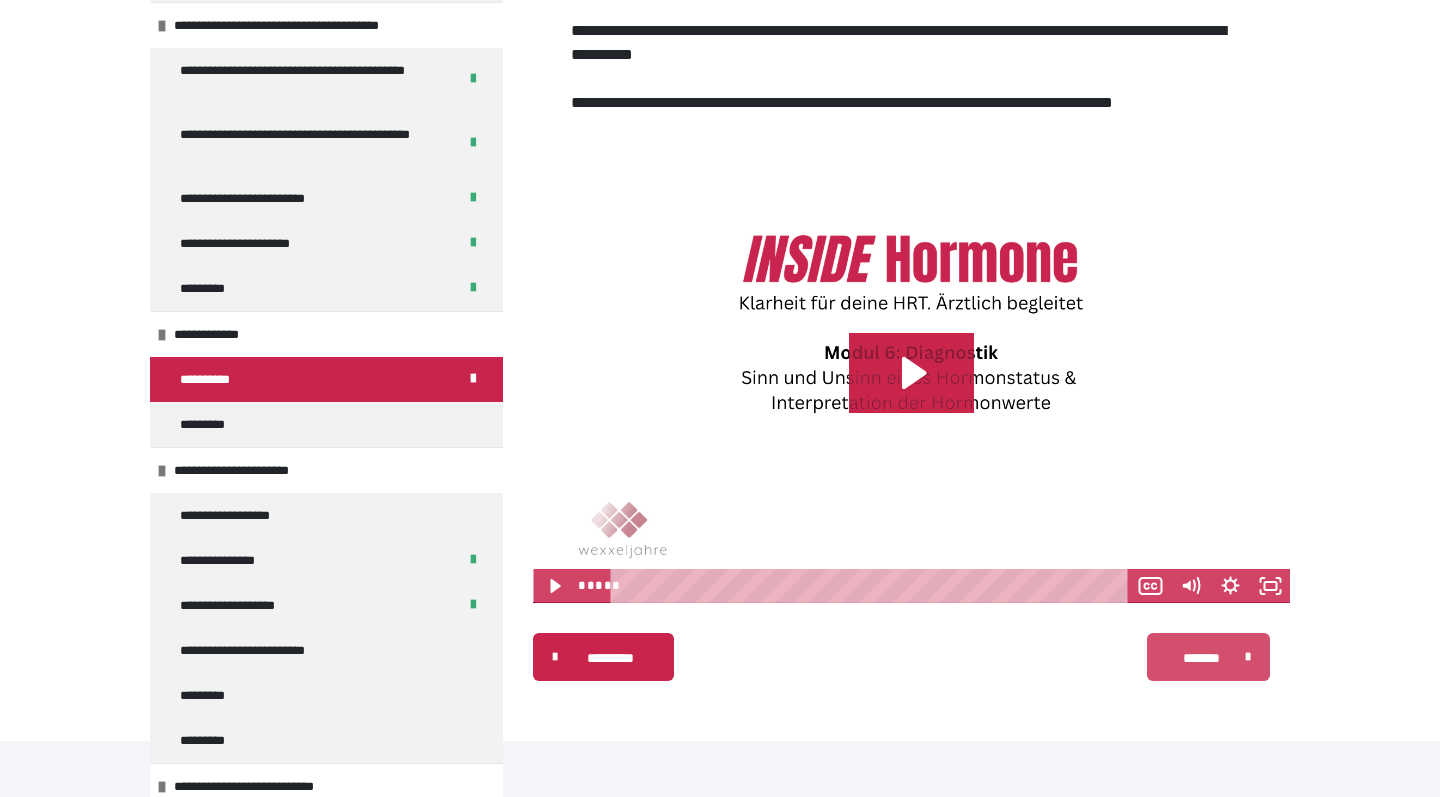 click on "*******" at bounding box center [1201, 658] 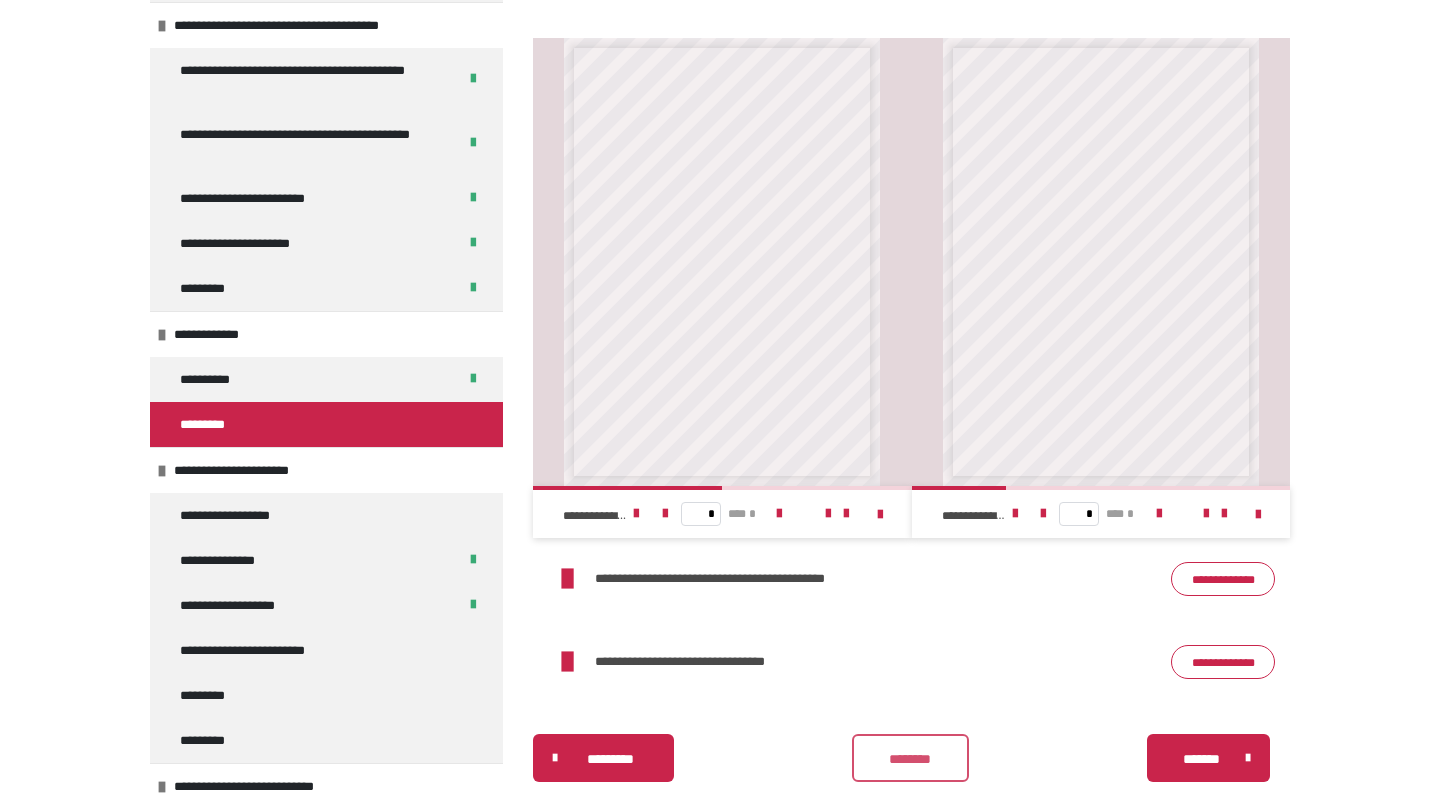 click on "********" at bounding box center [910, 758] 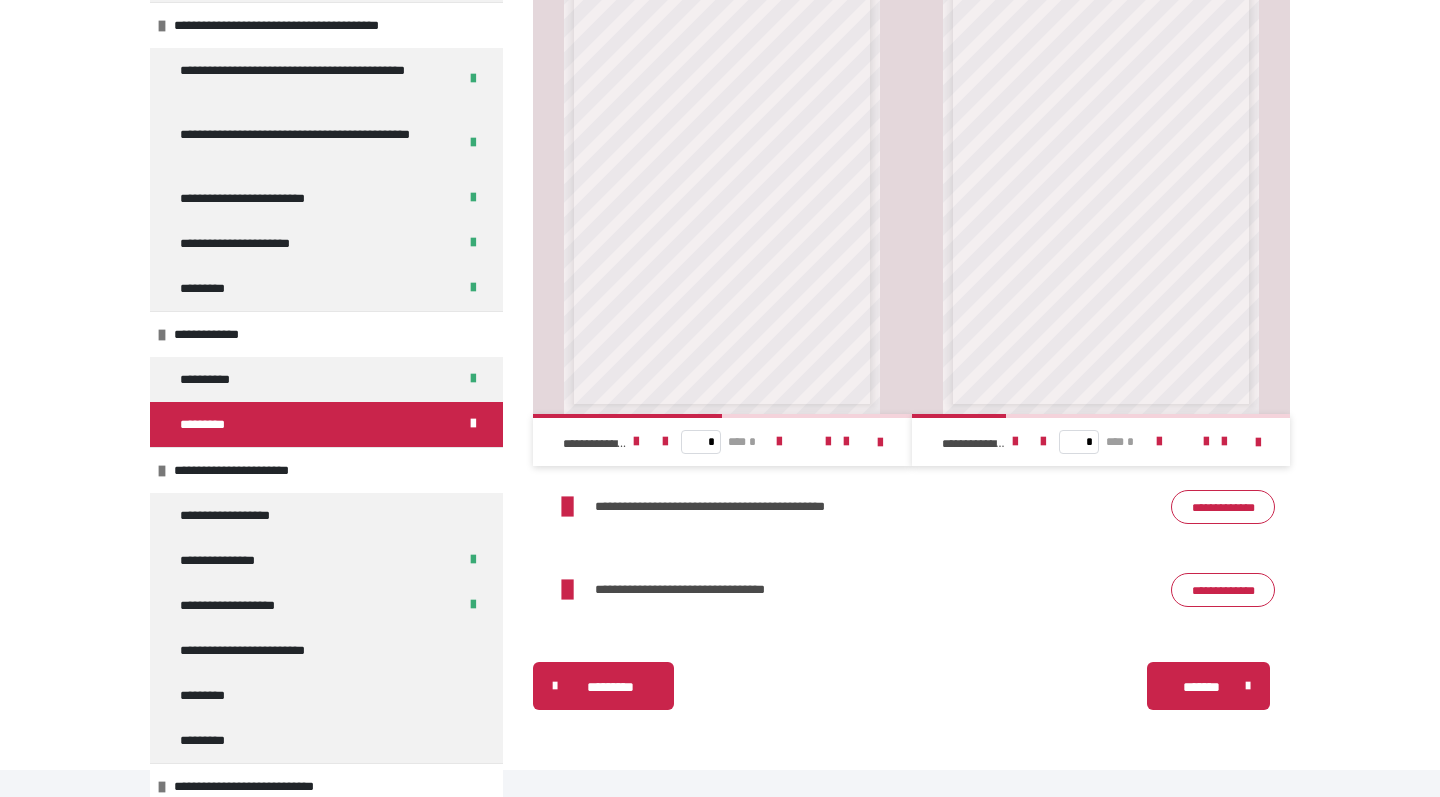 scroll, scrollTop: 551, scrollLeft: 0, axis: vertical 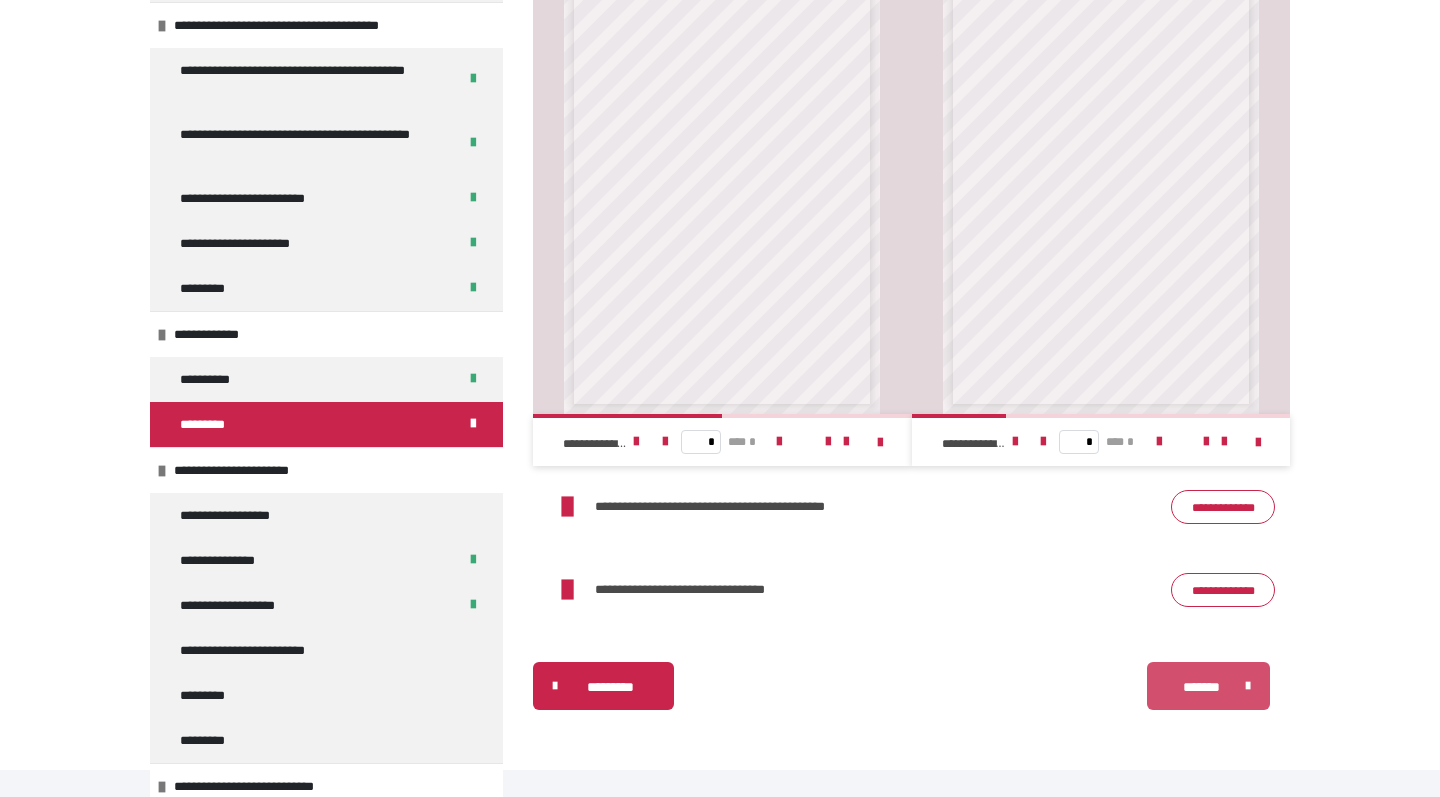 click on "*******" at bounding box center (1201, 687) 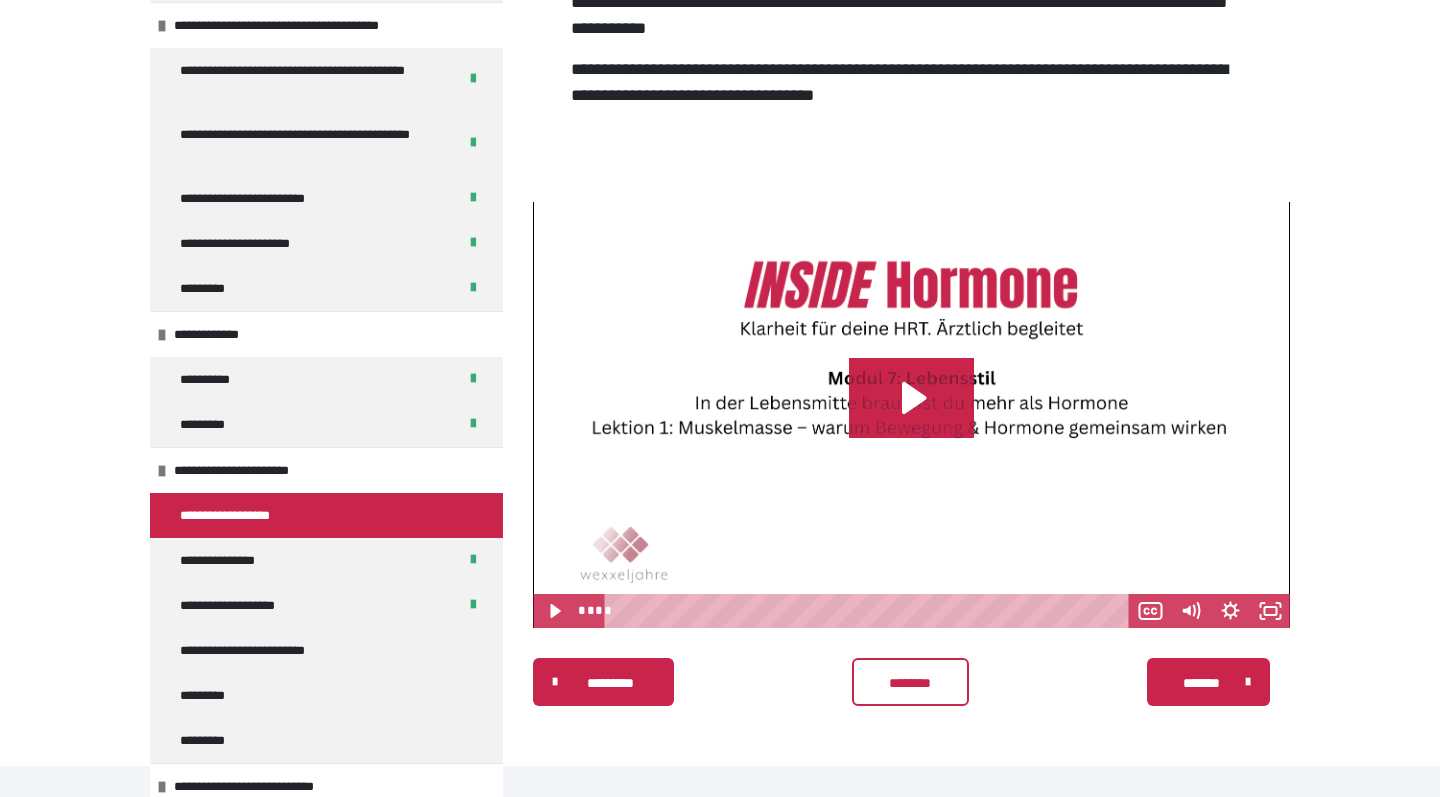 scroll, scrollTop: 565, scrollLeft: 0, axis: vertical 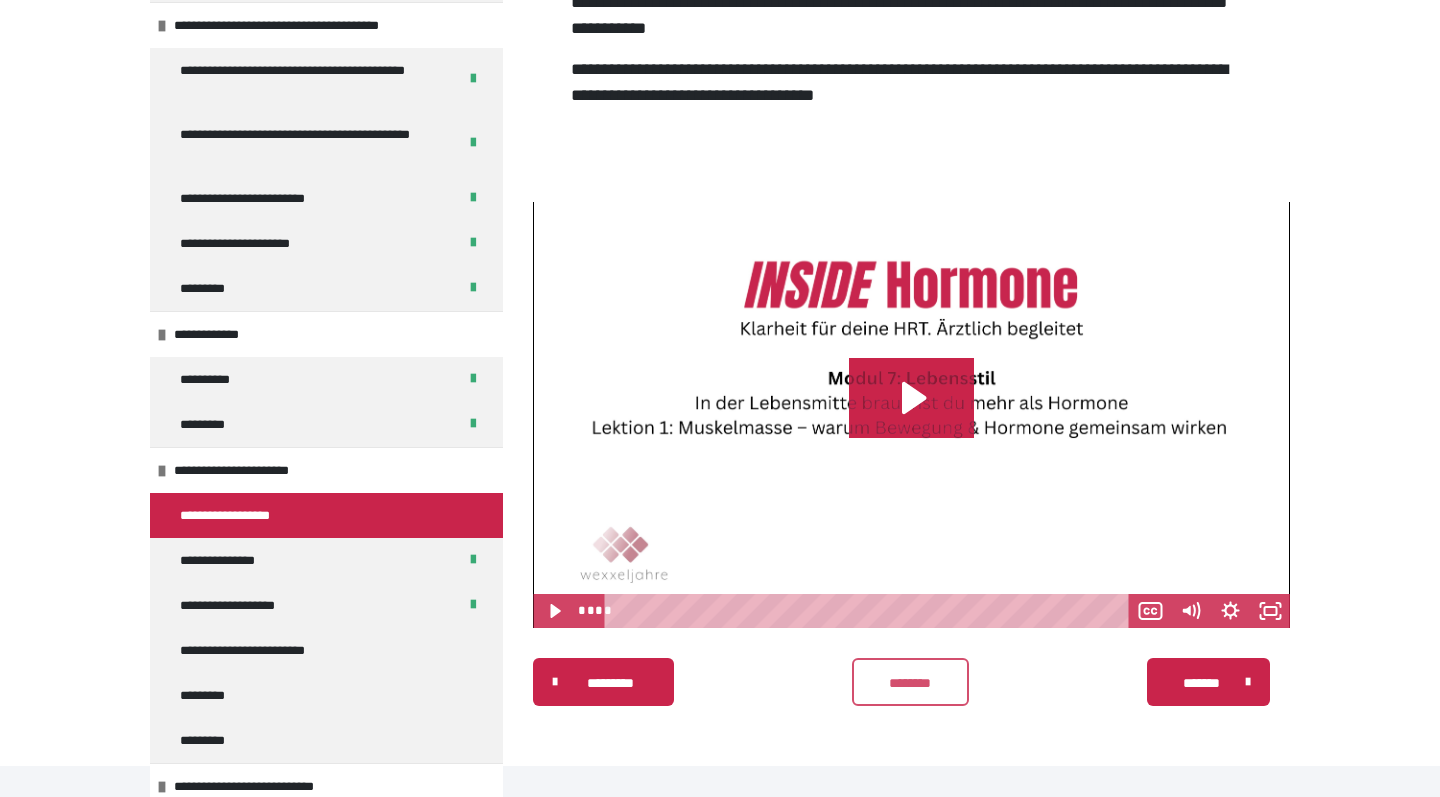 click on "********" at bounding box center (910, 683) 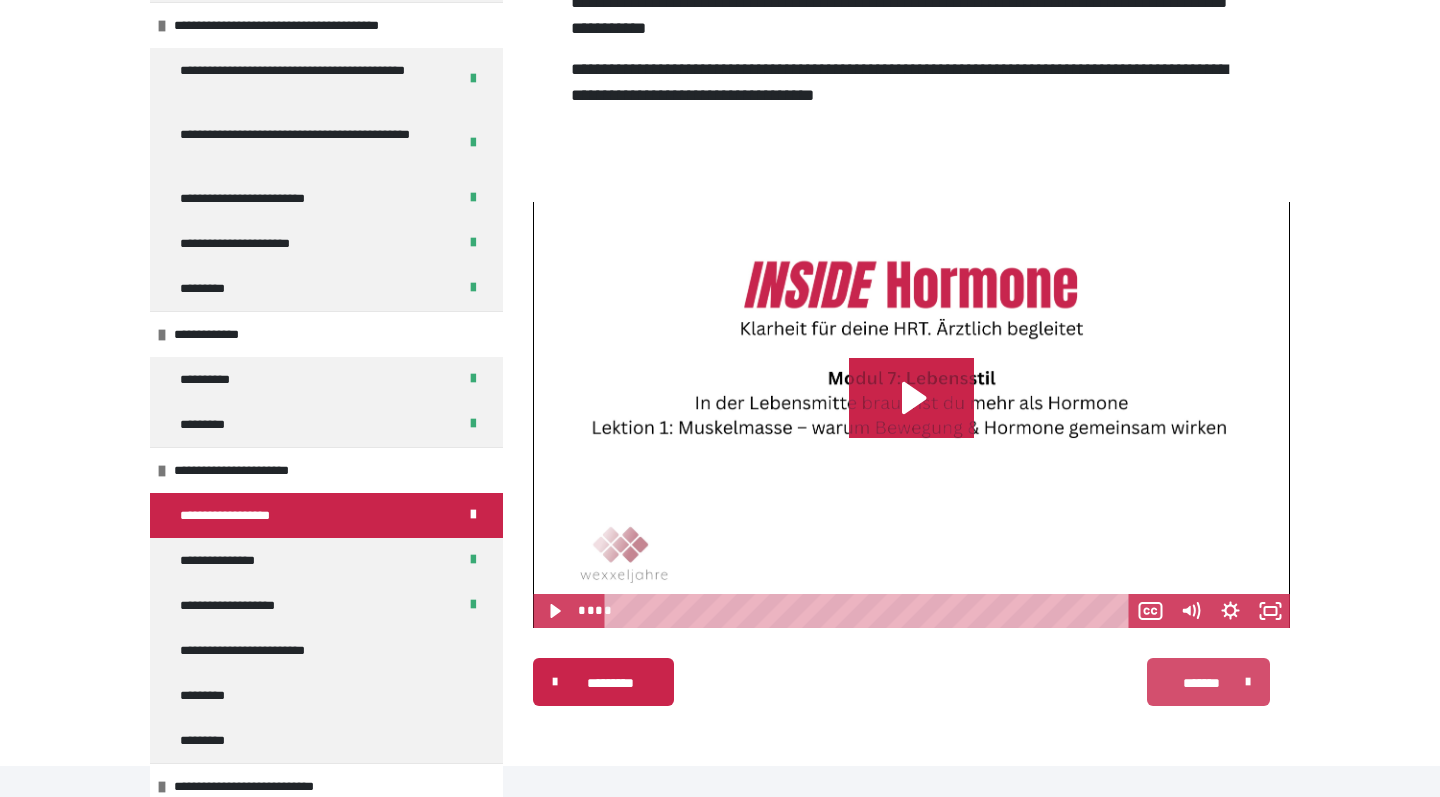 click on "*******" at bounding box center [1208, 682] 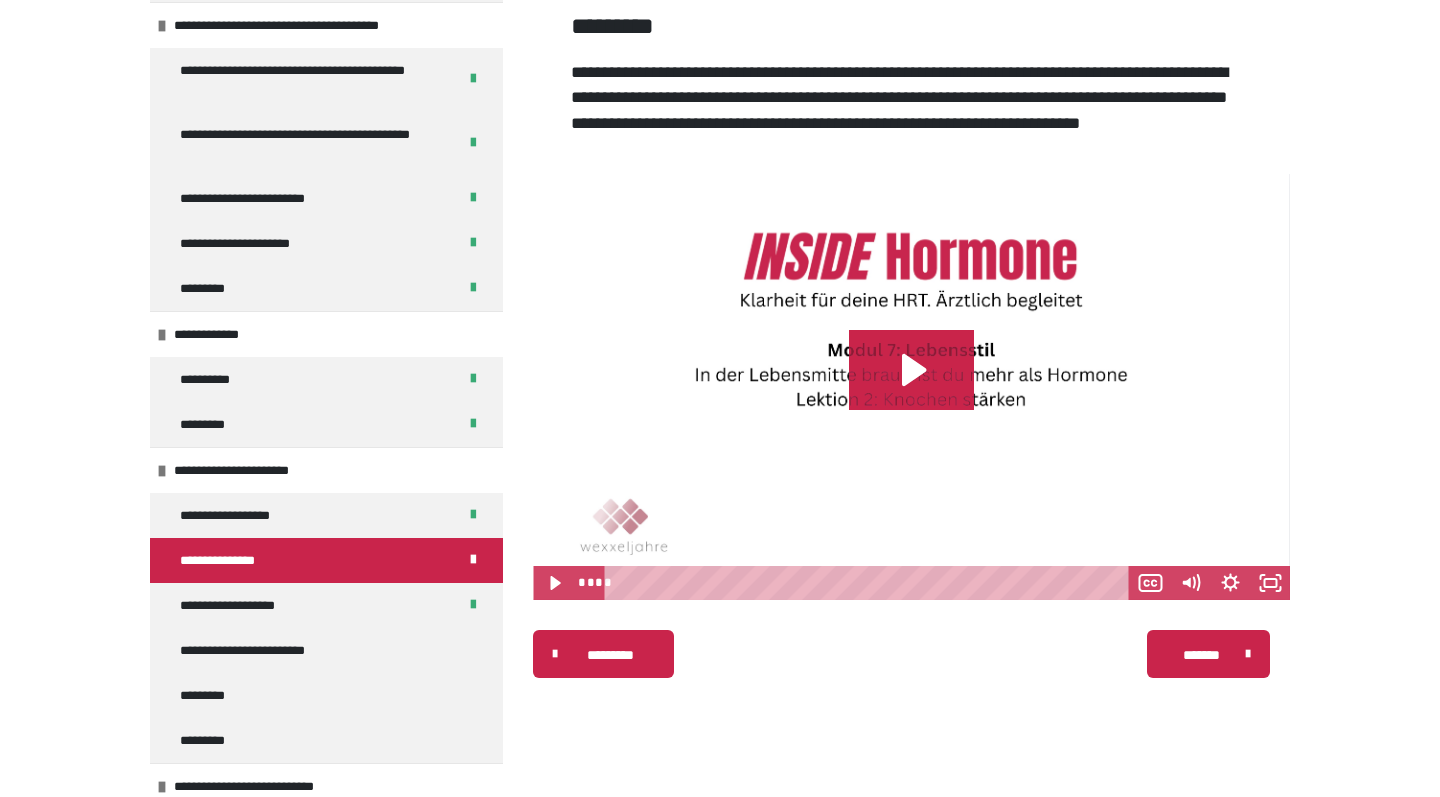 scroll, scrollTop: 352, scrollLeft: 0, axis: vertical 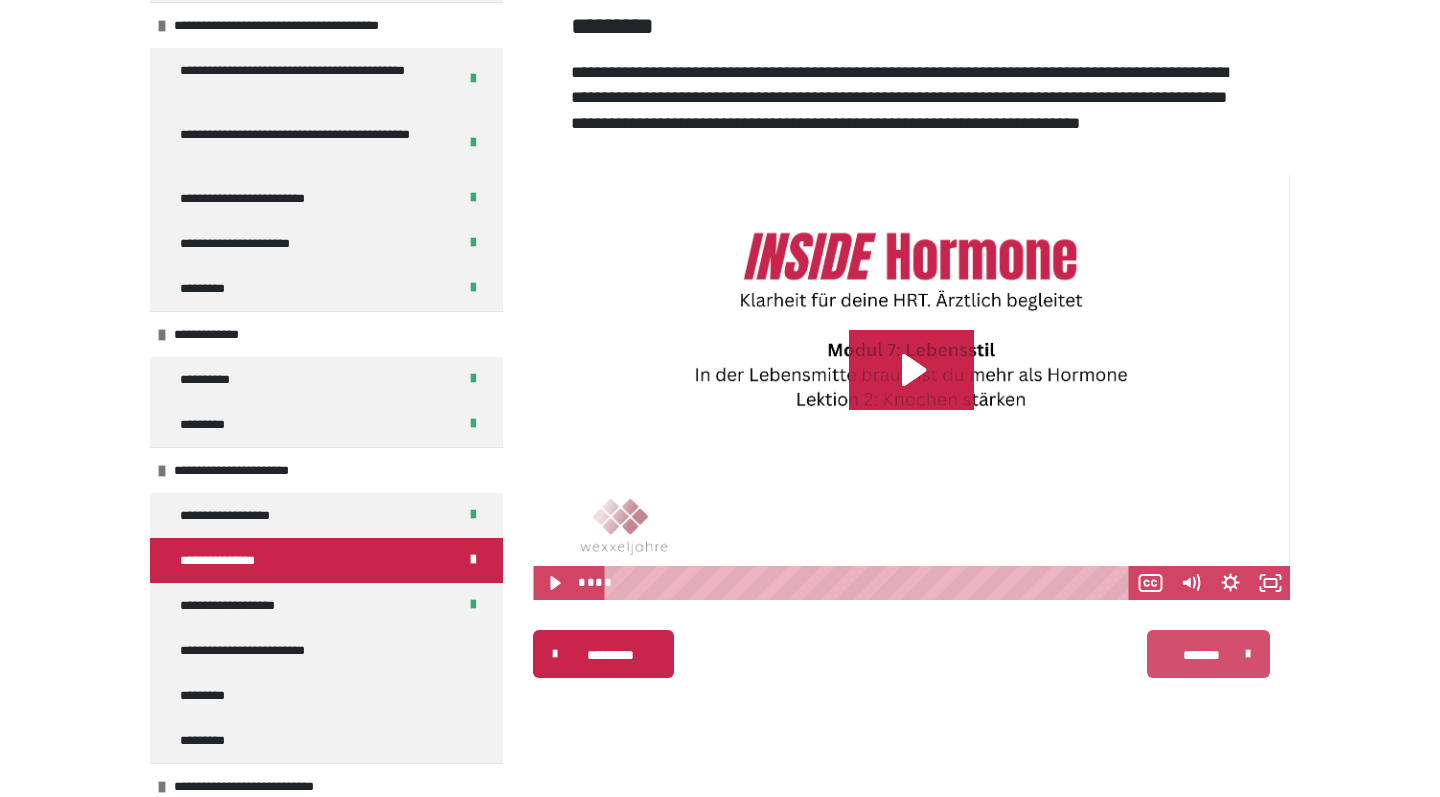 click on "*******" at bounding box center (1201, 655) 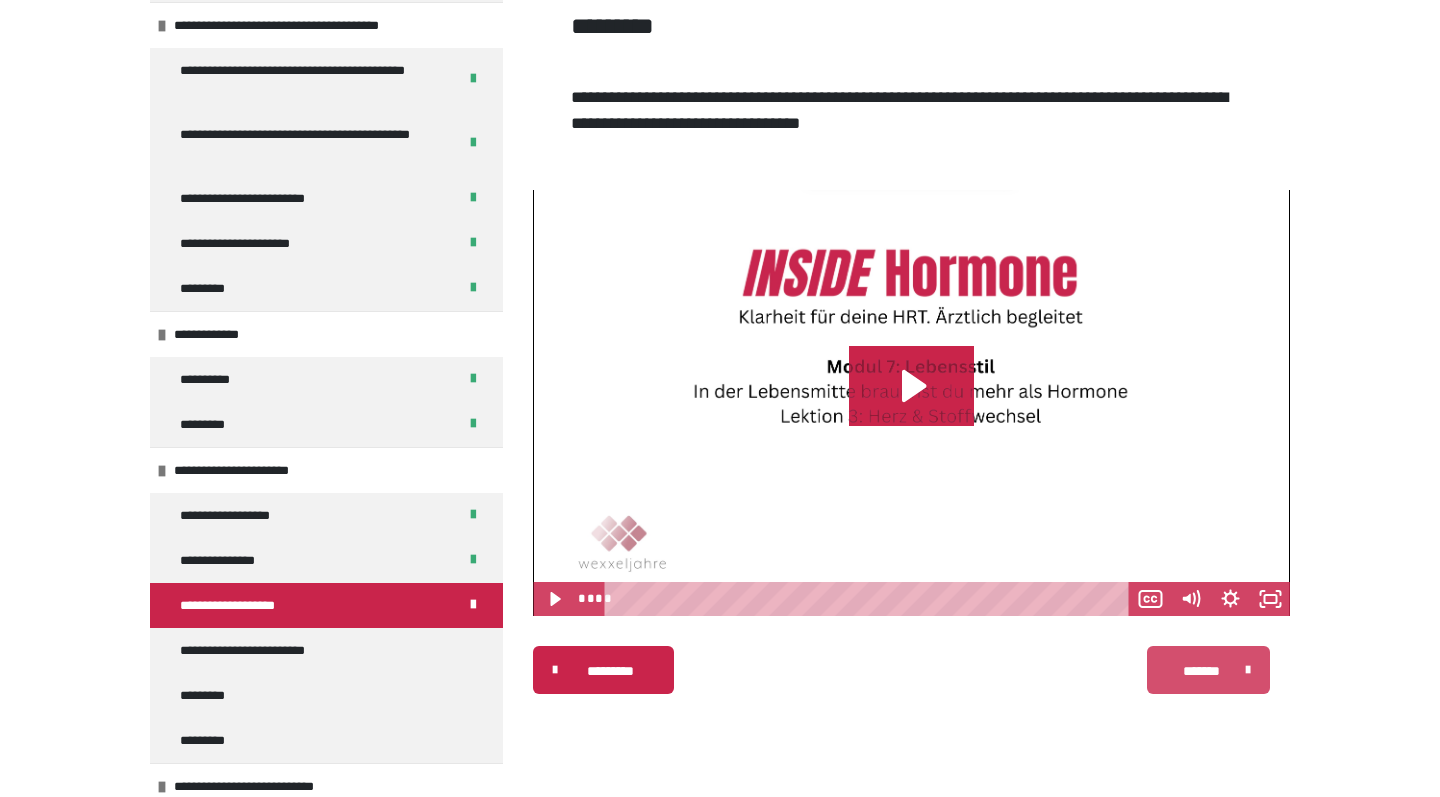 click on "*******" at bounding box center (1201, 671) 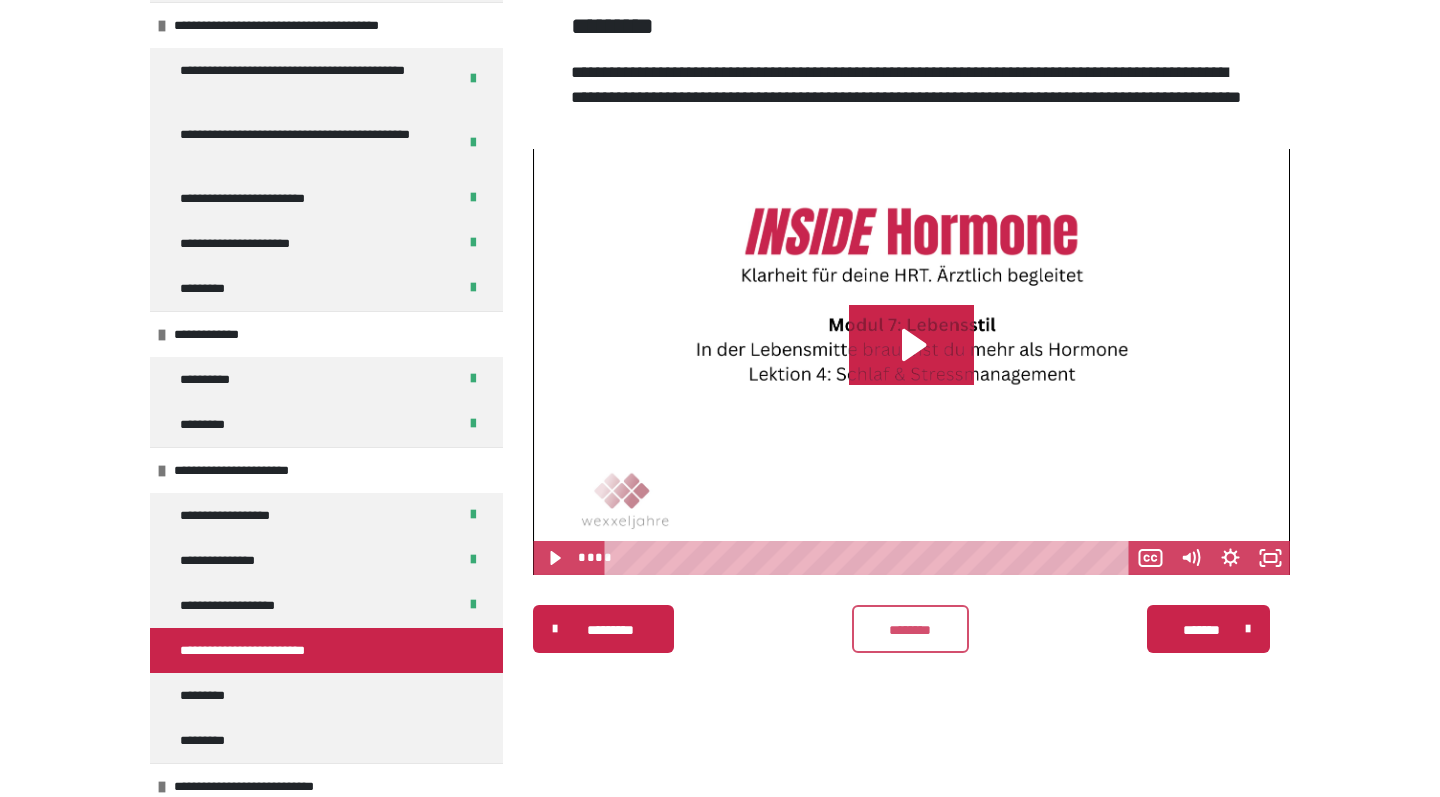 click on "********" at bounding box center [910, 630] 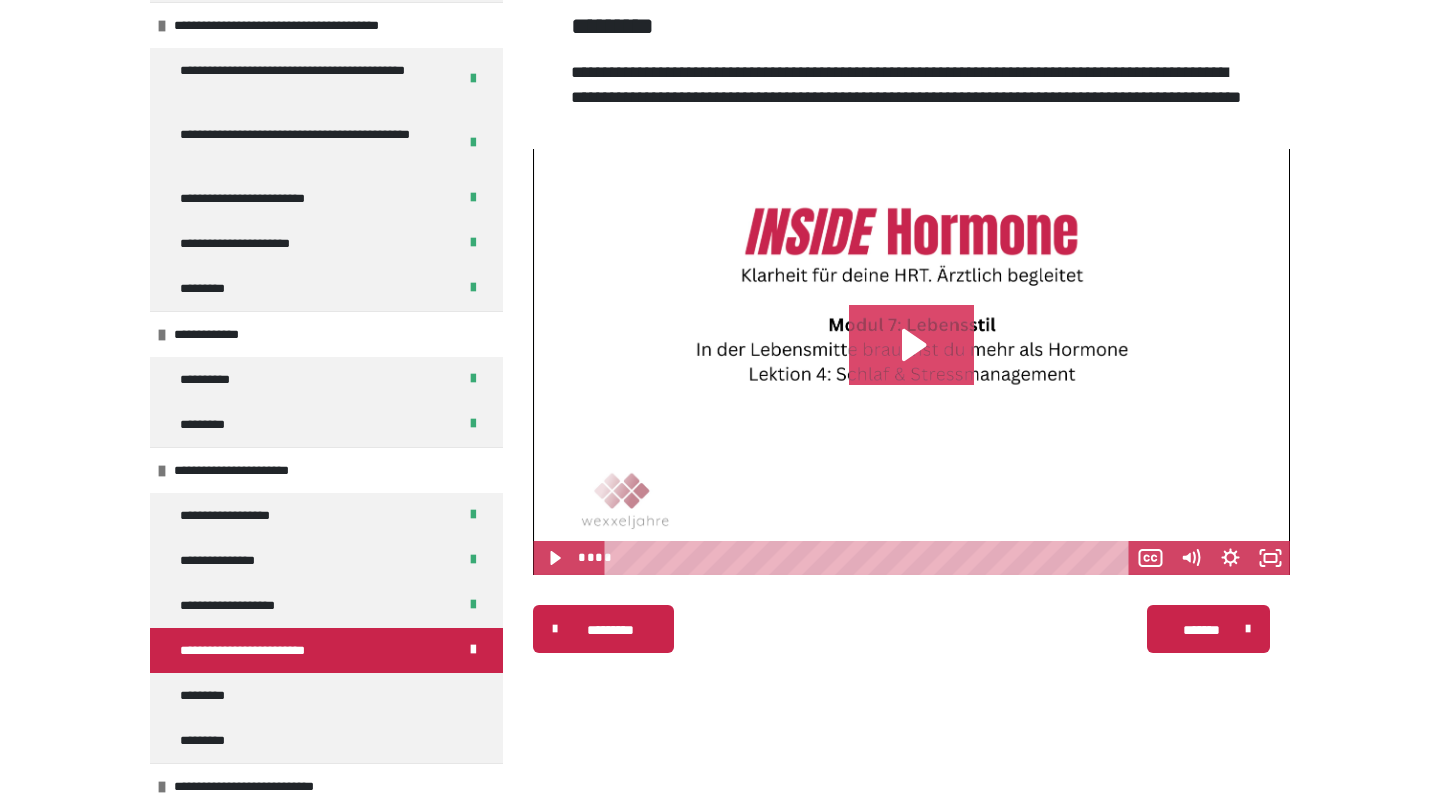 click 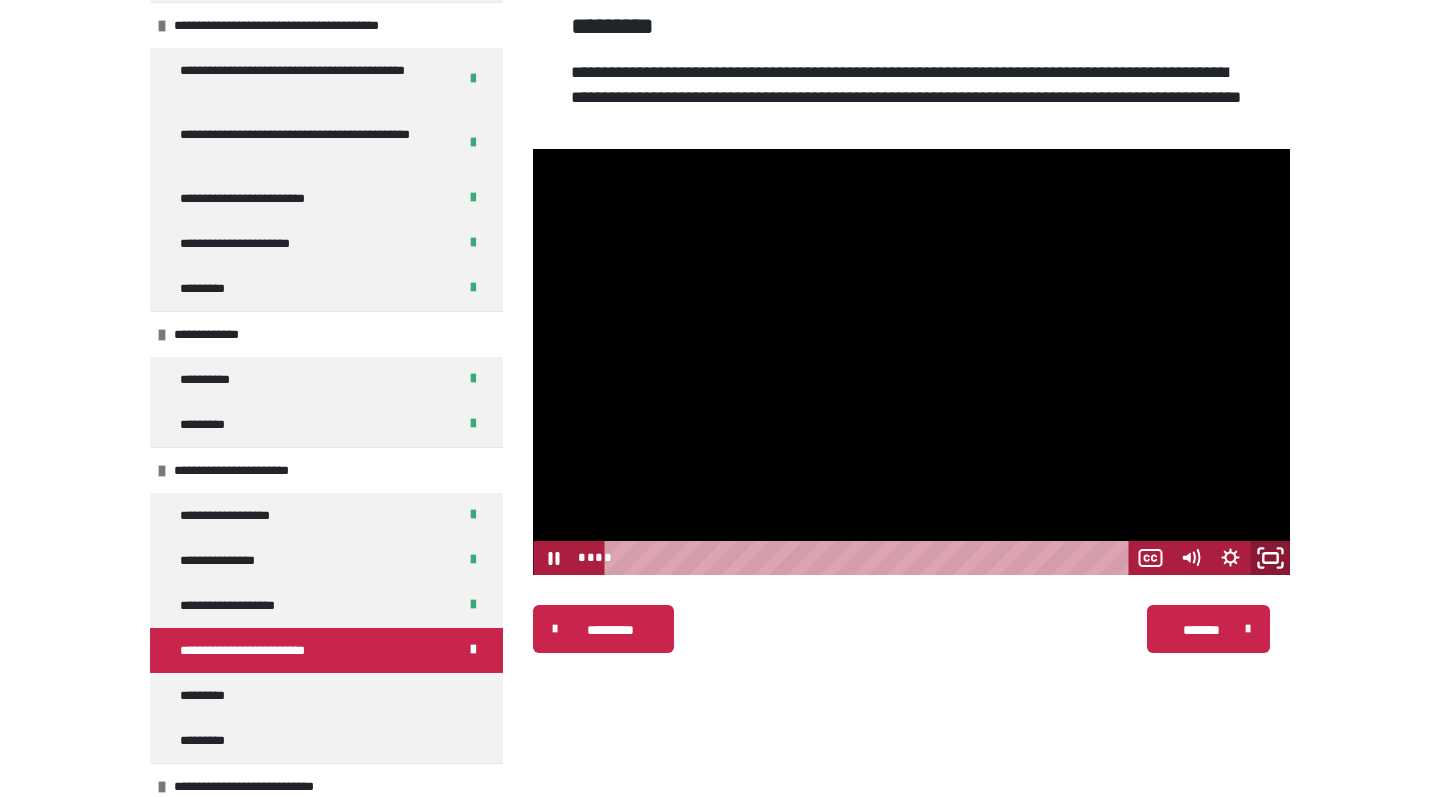click 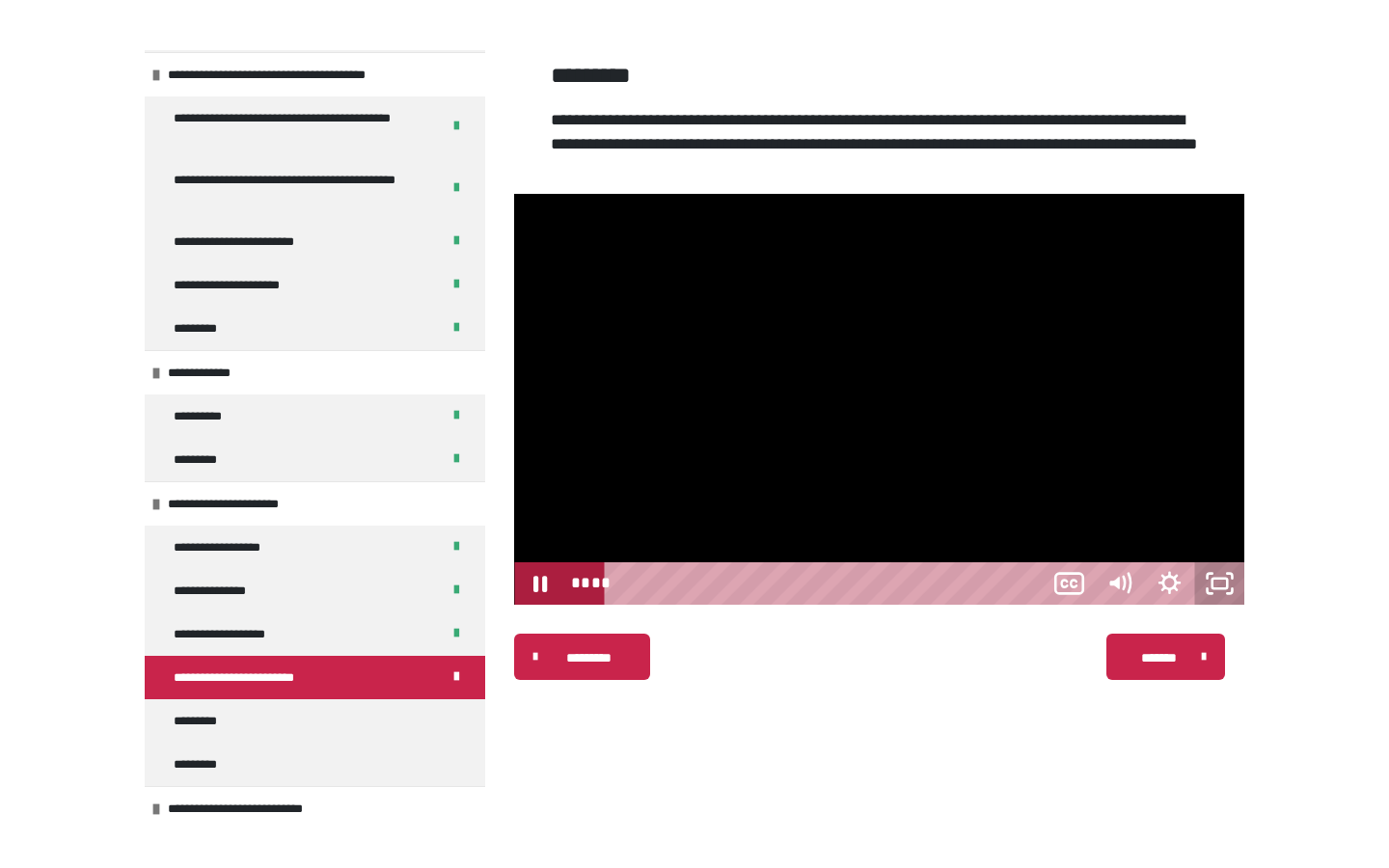 scroll, scrollTop: 240, scrollLeft: 0, axis: vertical 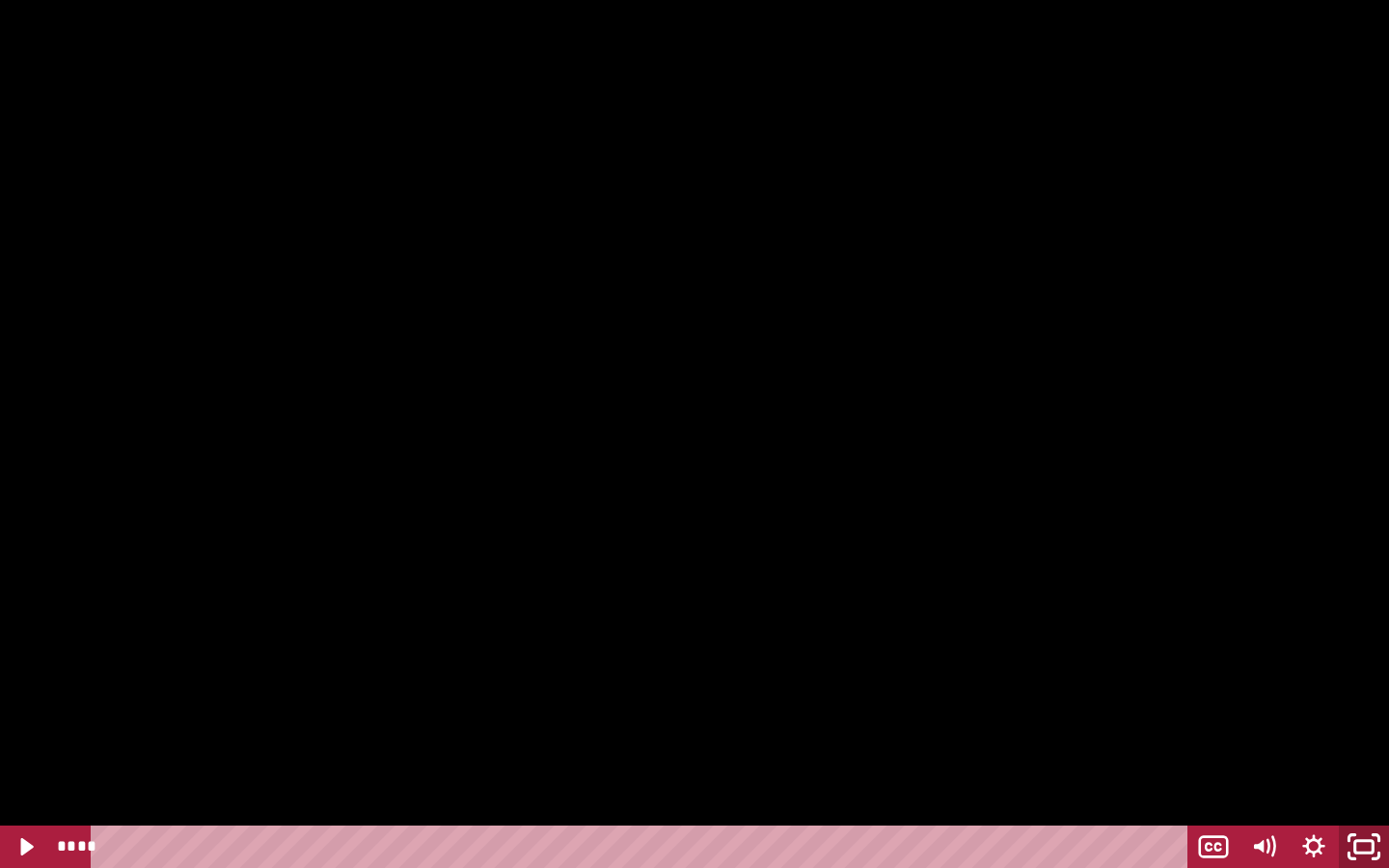 click 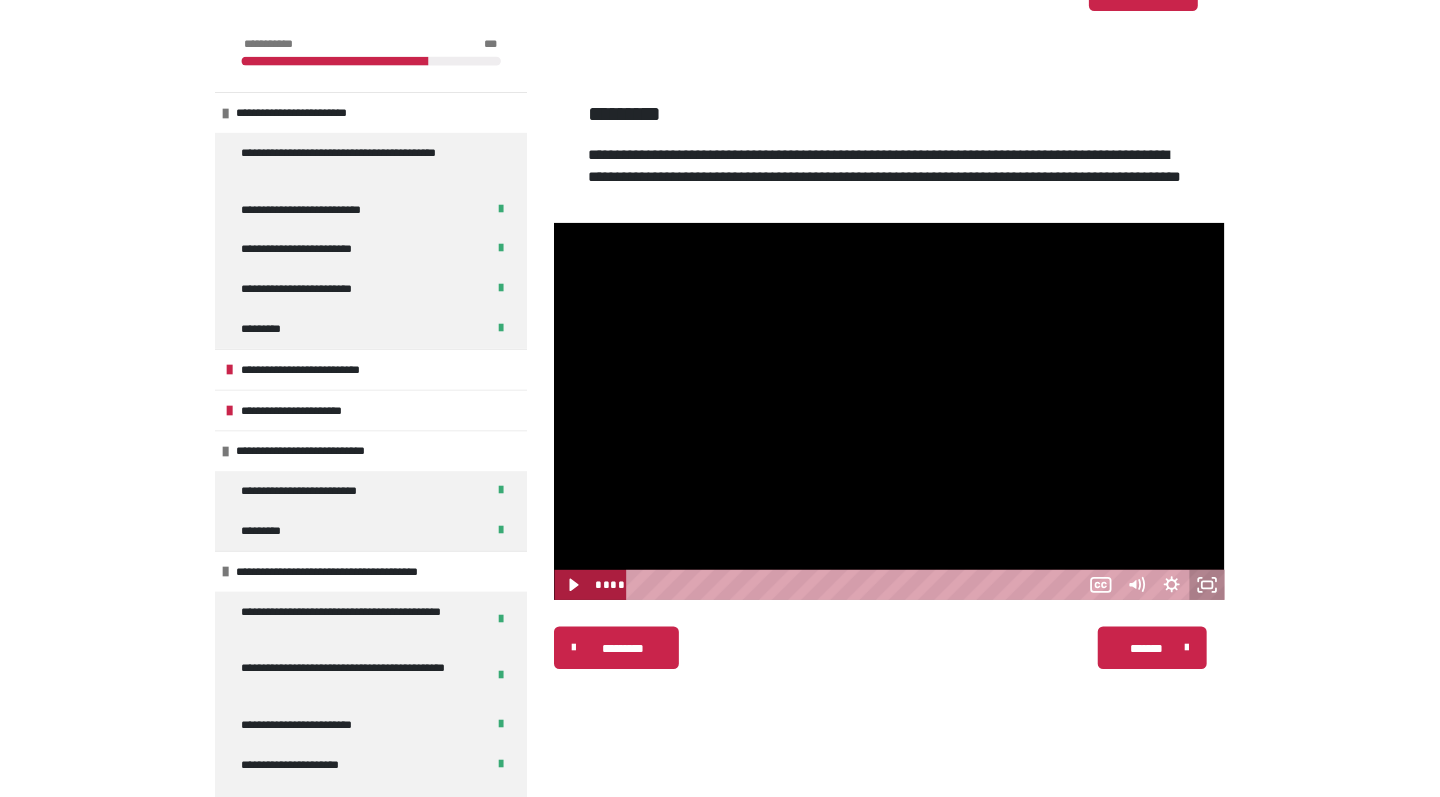 scroll, scrollTop: 352, scrollLeft: 0, axis: vertical 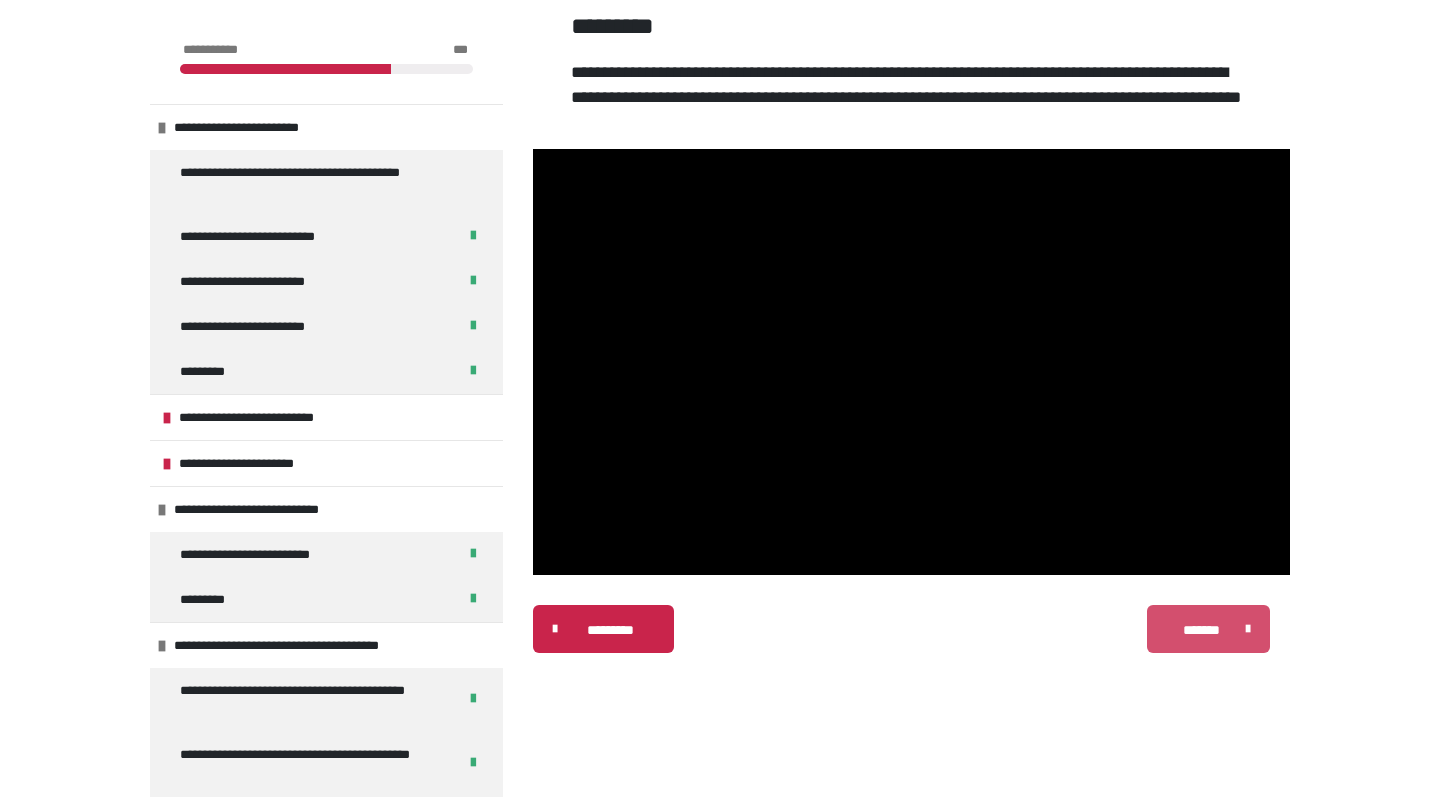 click on "*******" at bounding box center [1201, 630] 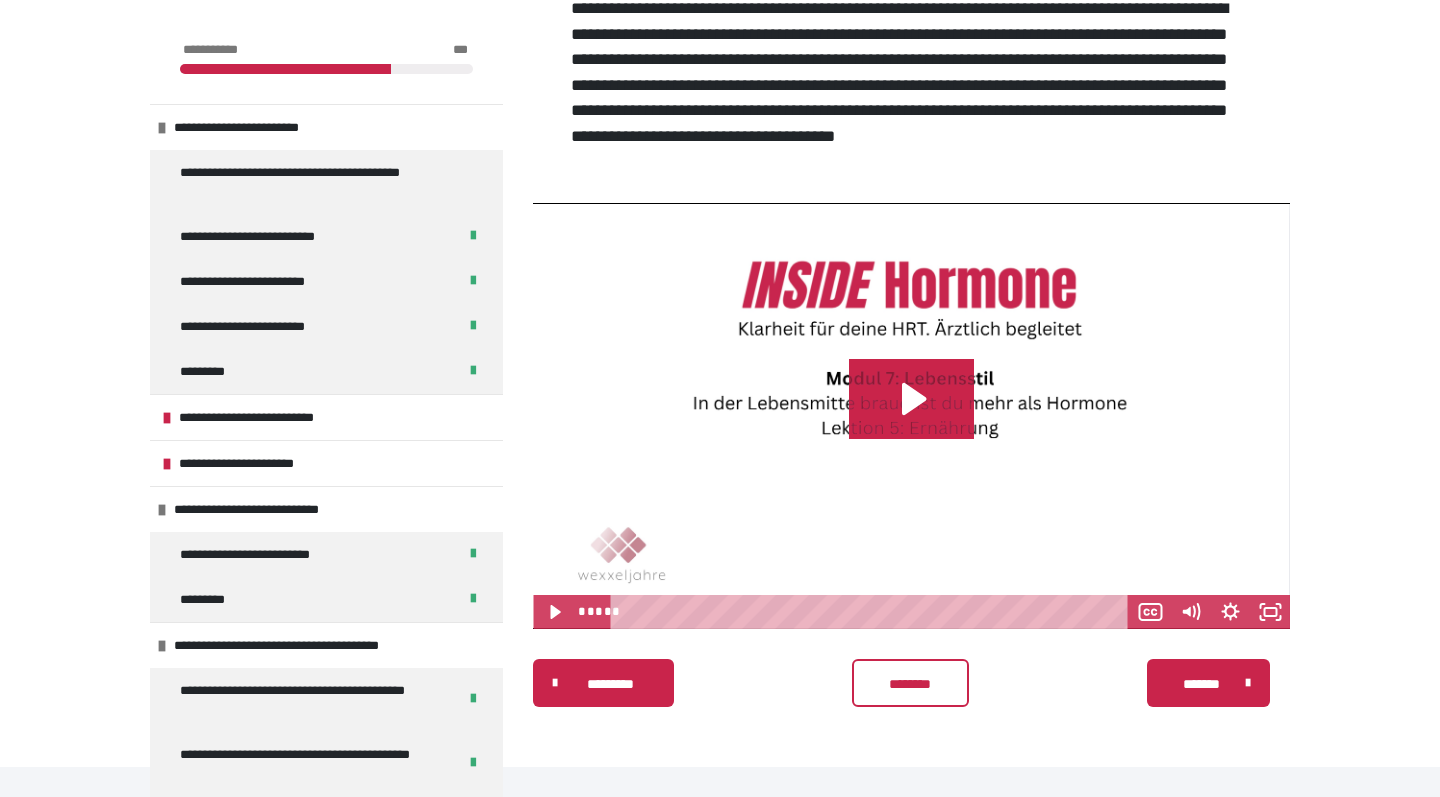 scroll, scrollTop: 441, scrollLeft: 0, axis: vertical 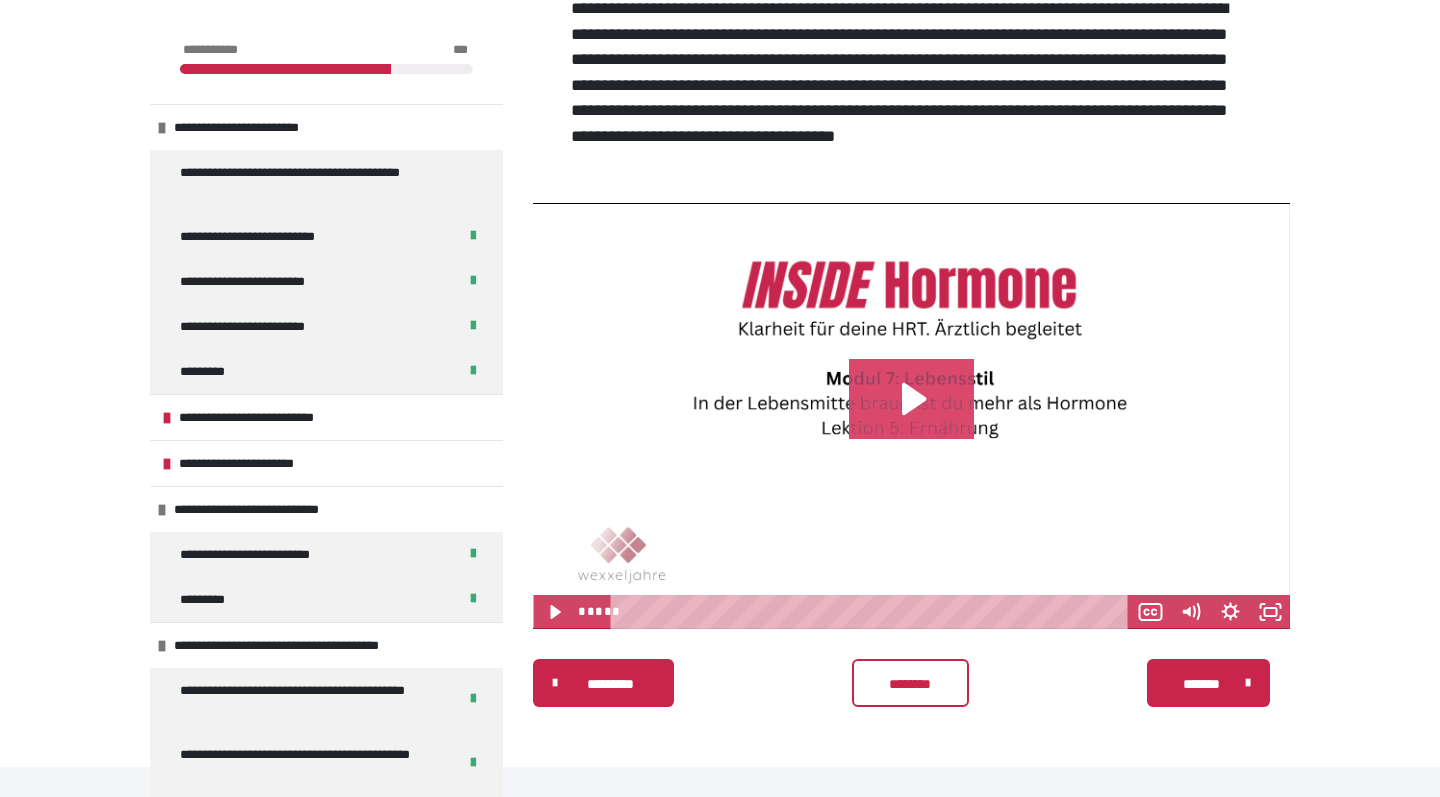 click 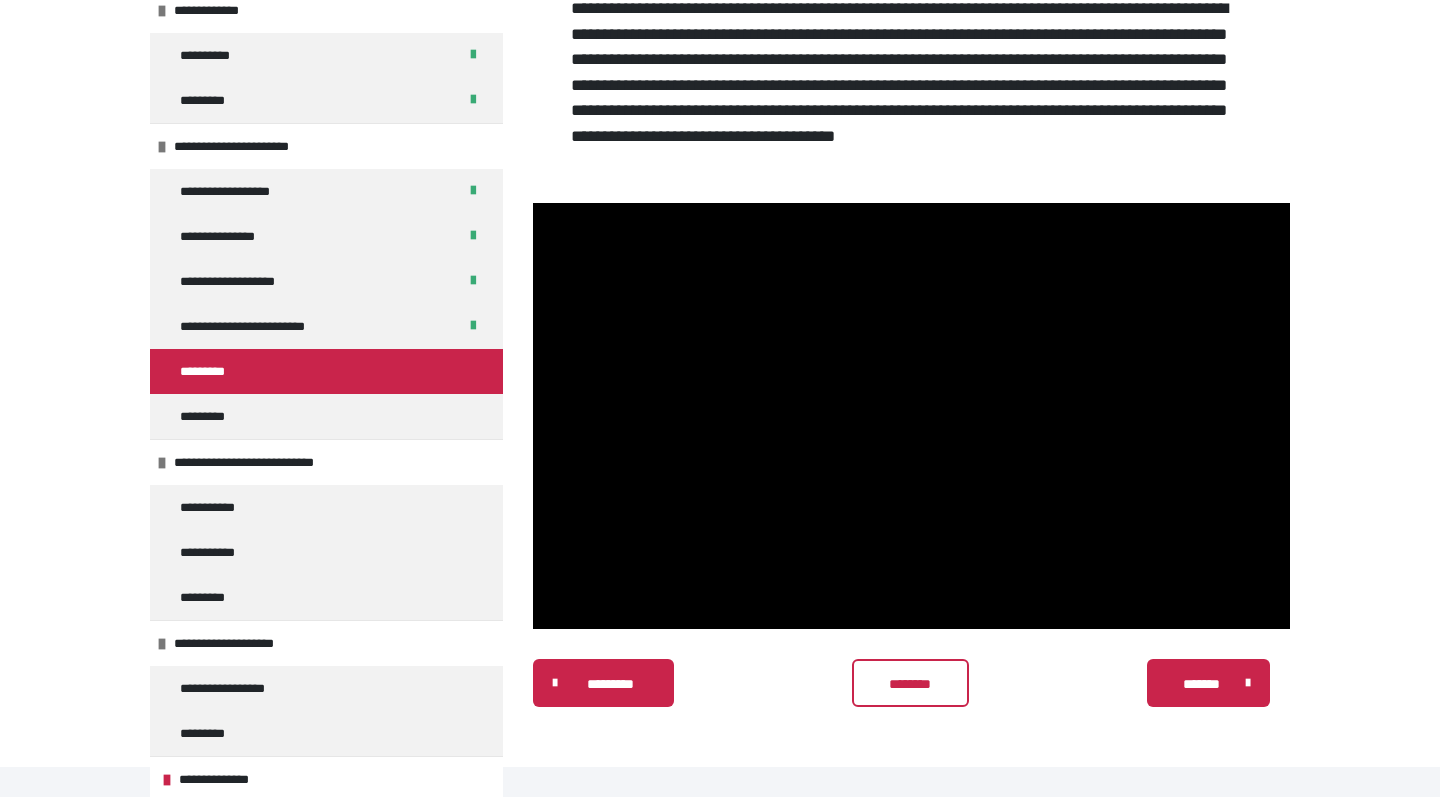 scroll, scrollTop: 944, scrollLeft: 0, axis: vertical 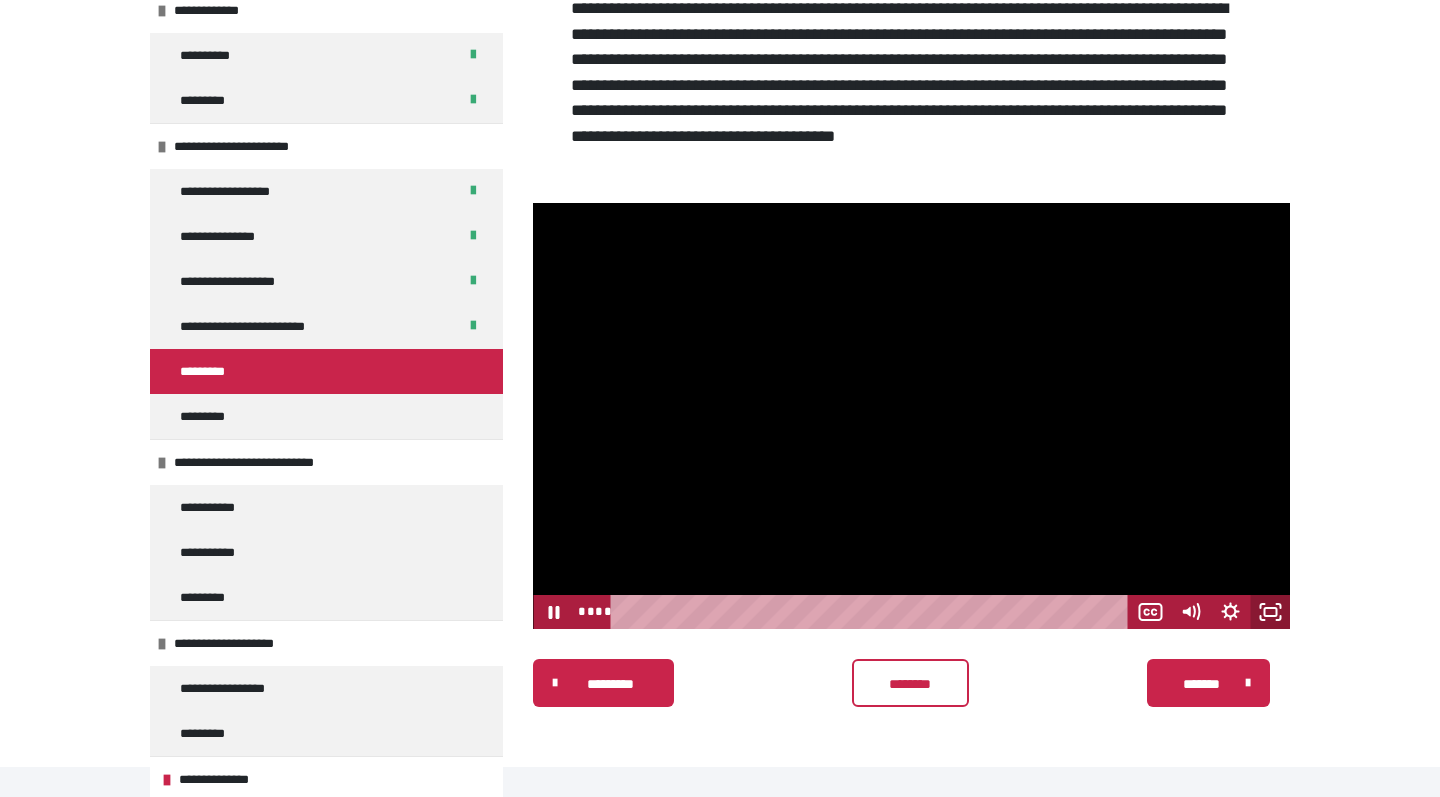click 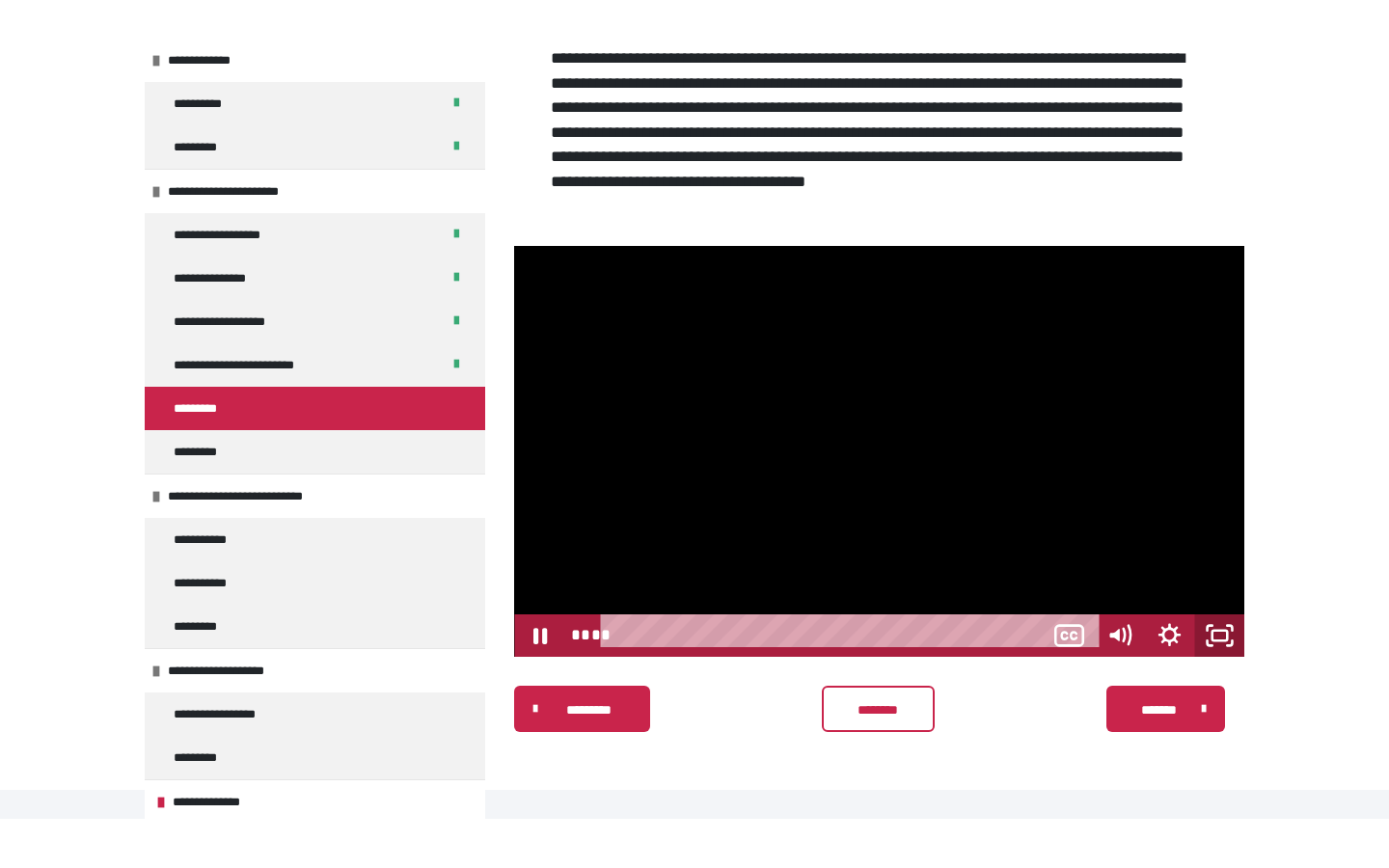 scroll, scrollTop: 326, scrollLeft: 0, axis: vertical 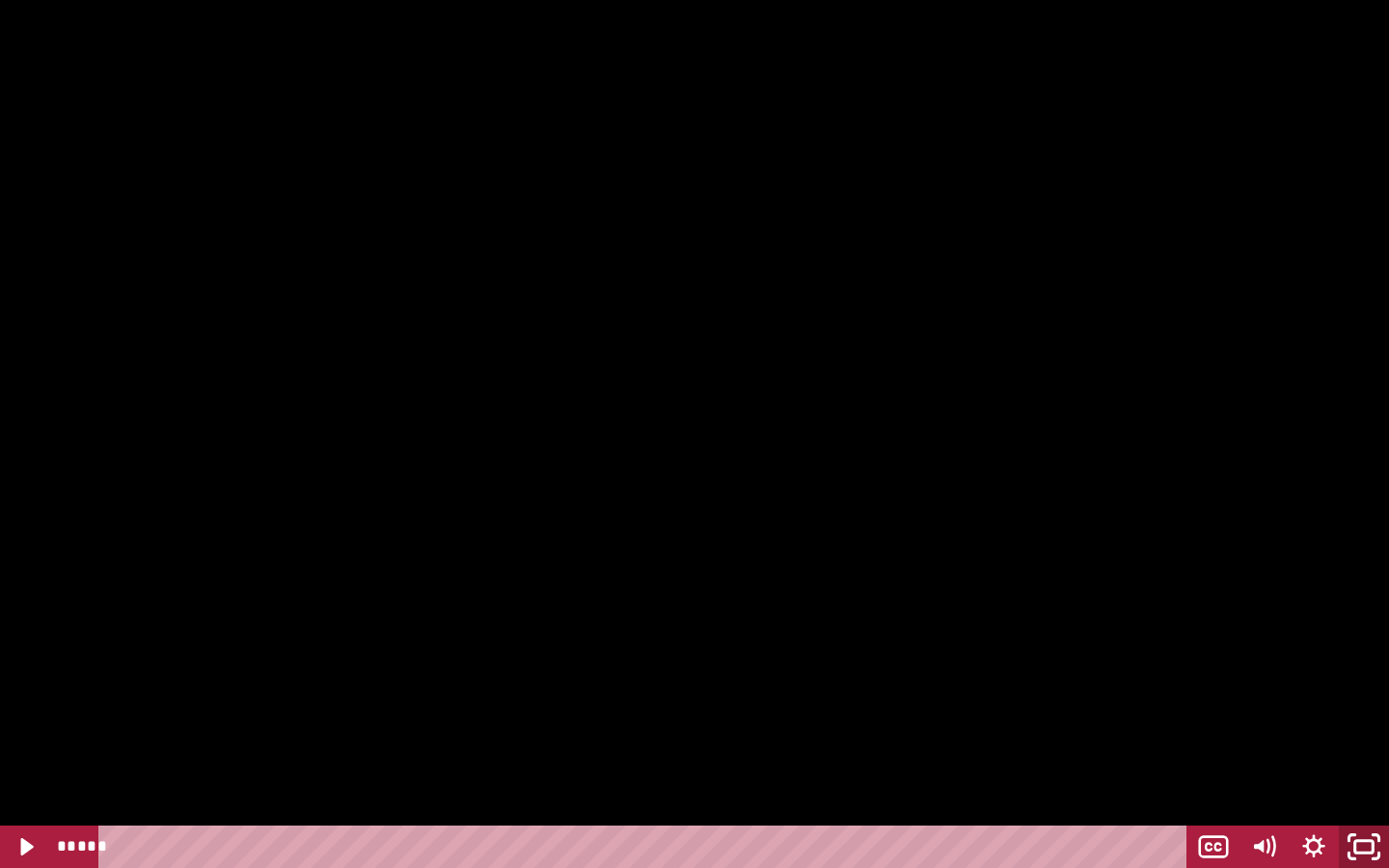 click 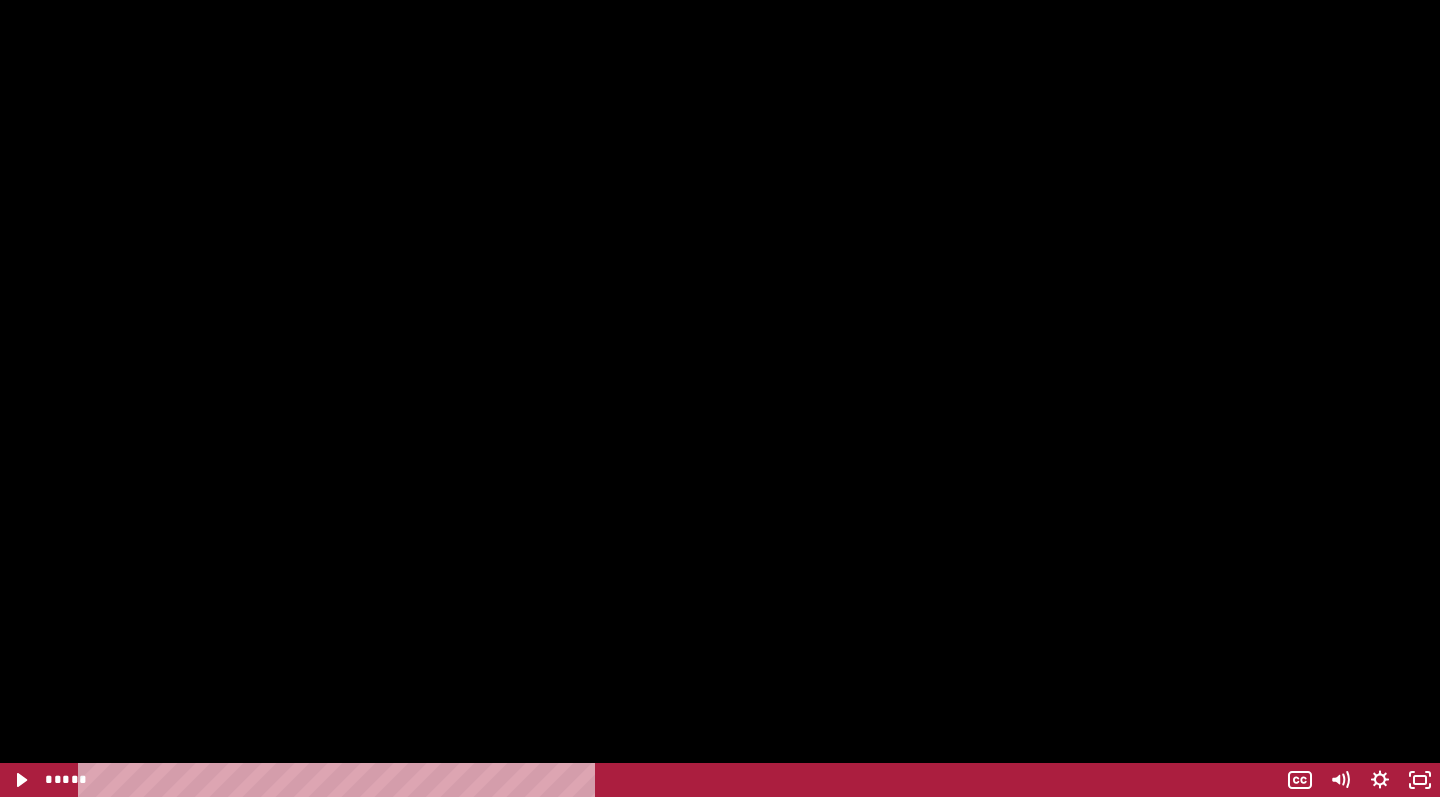 scroll, scrollTop: 441, scrollLeft: 0, axis: vertical 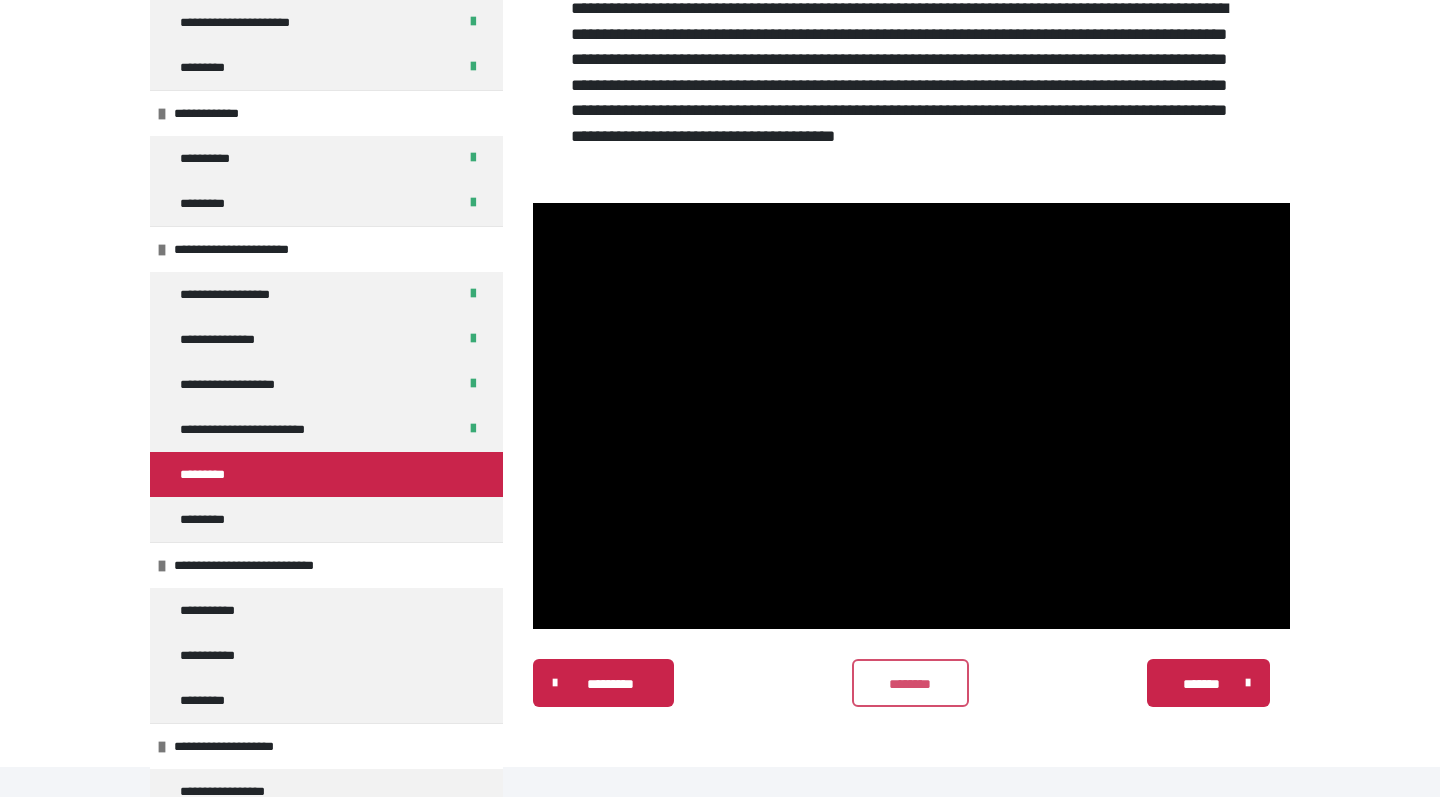 click on "********" at bounding box center [910, 684] 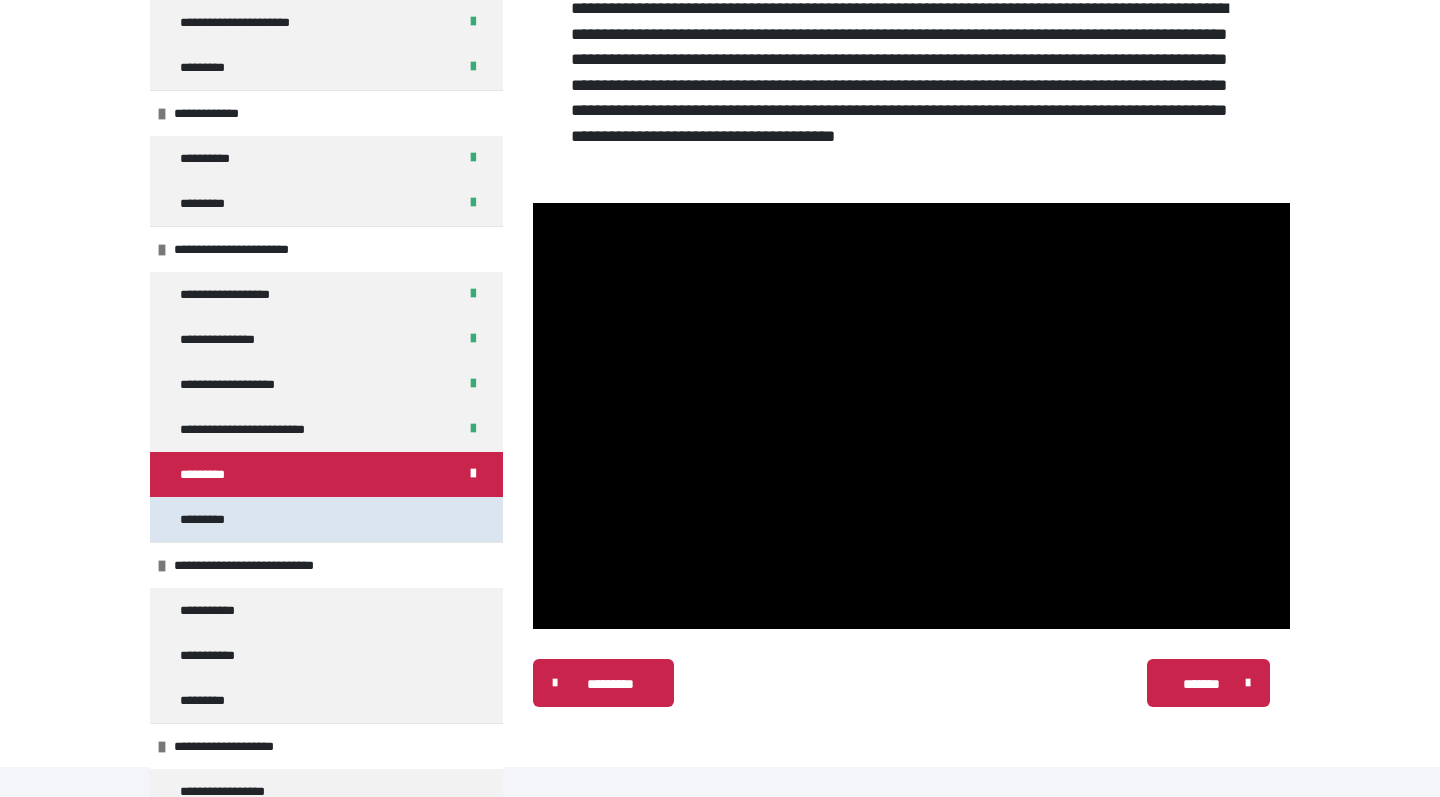 click on "*********" at bounding box center [326, 519] 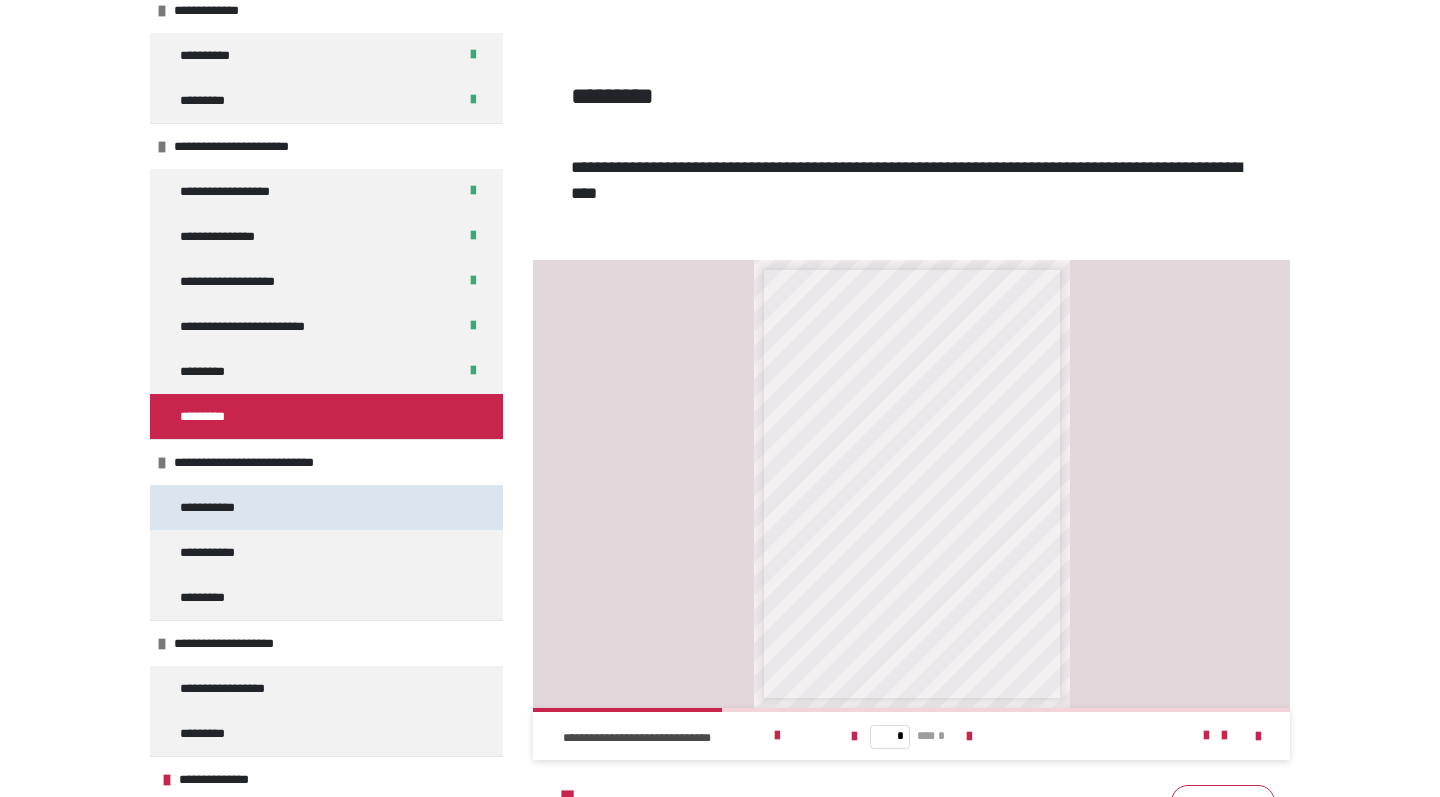 scroll, scrollTop: 944, scrollLeft: 0, axis: vertical 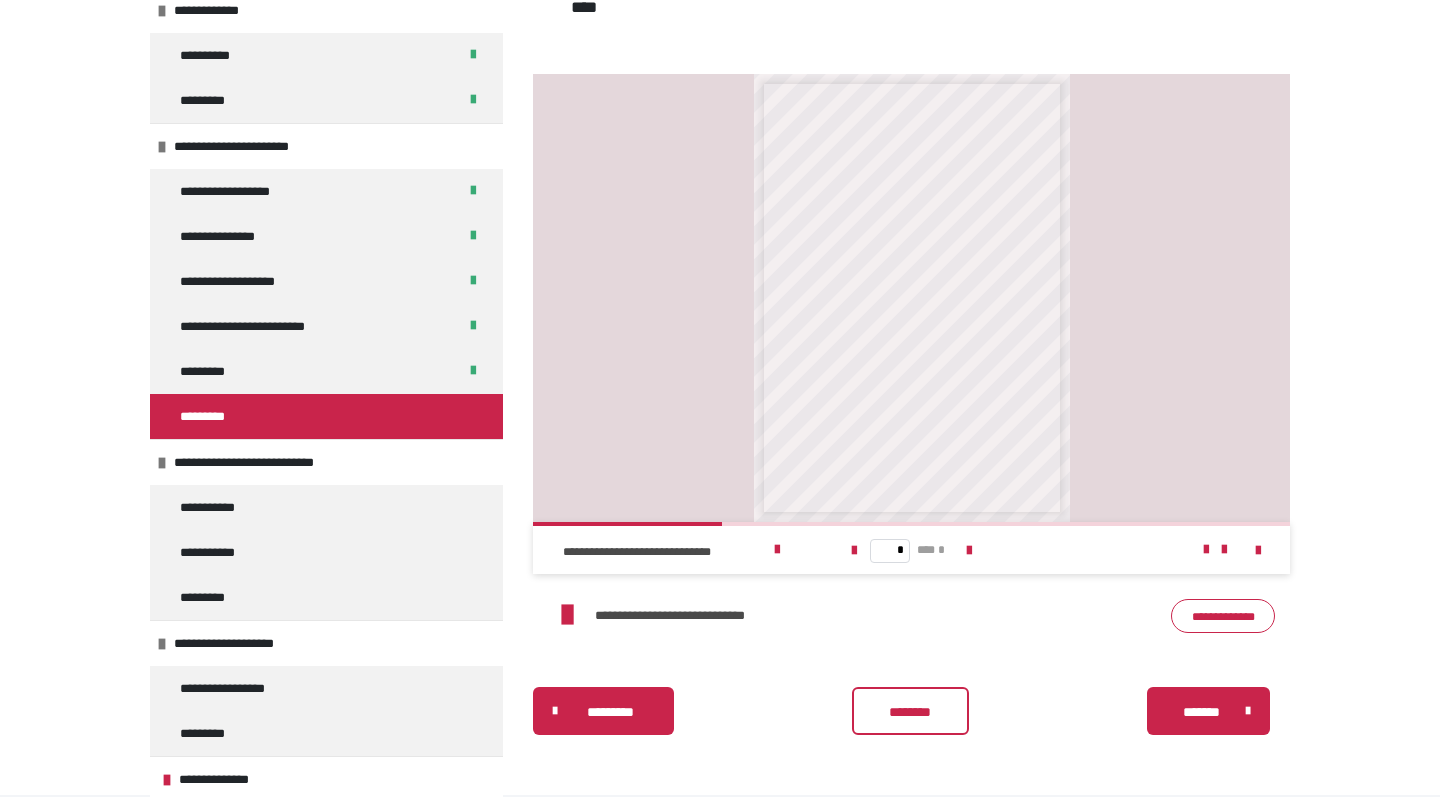 click on "**********" at bounding box center [1223, 616] 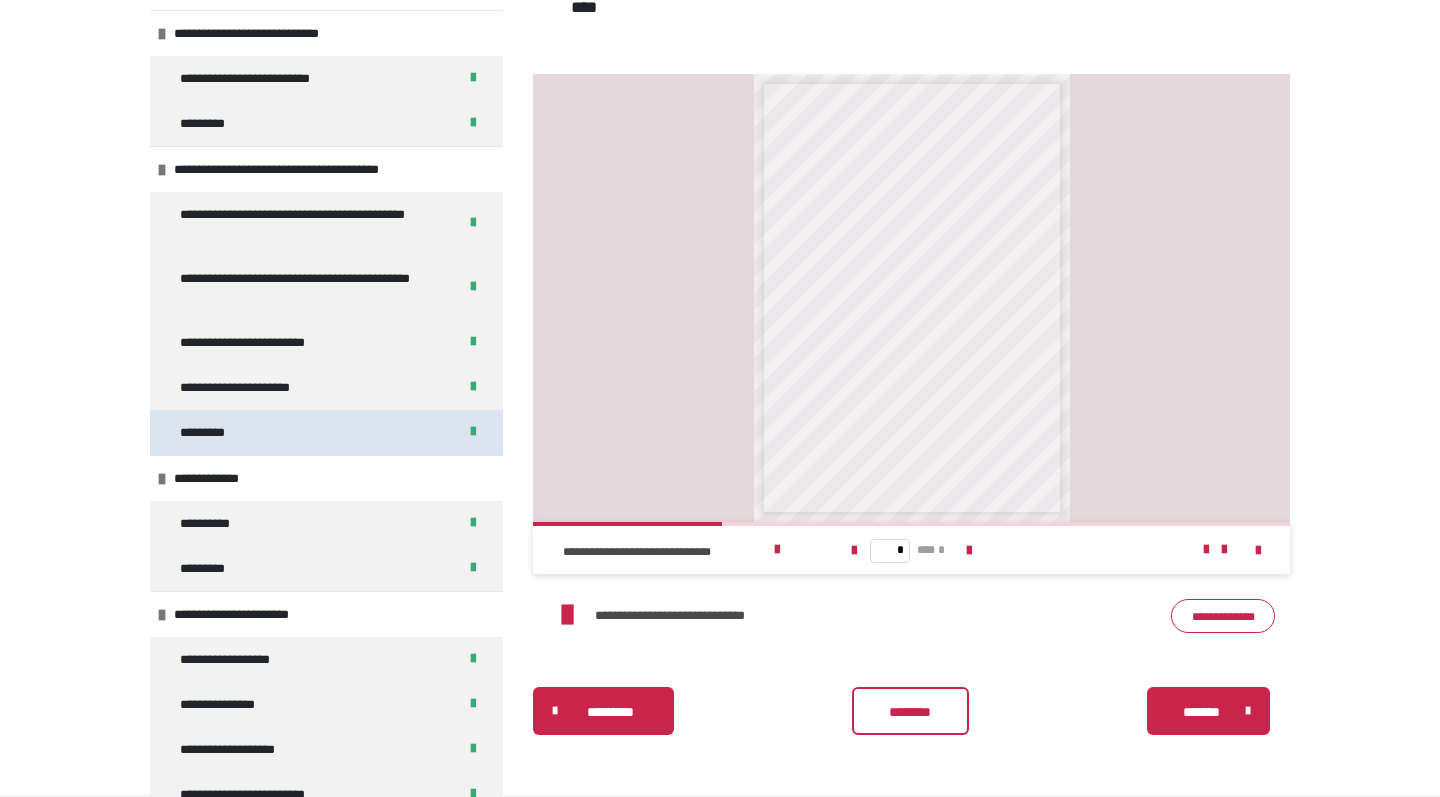 click on "*********" at bounding box center [326, 432] 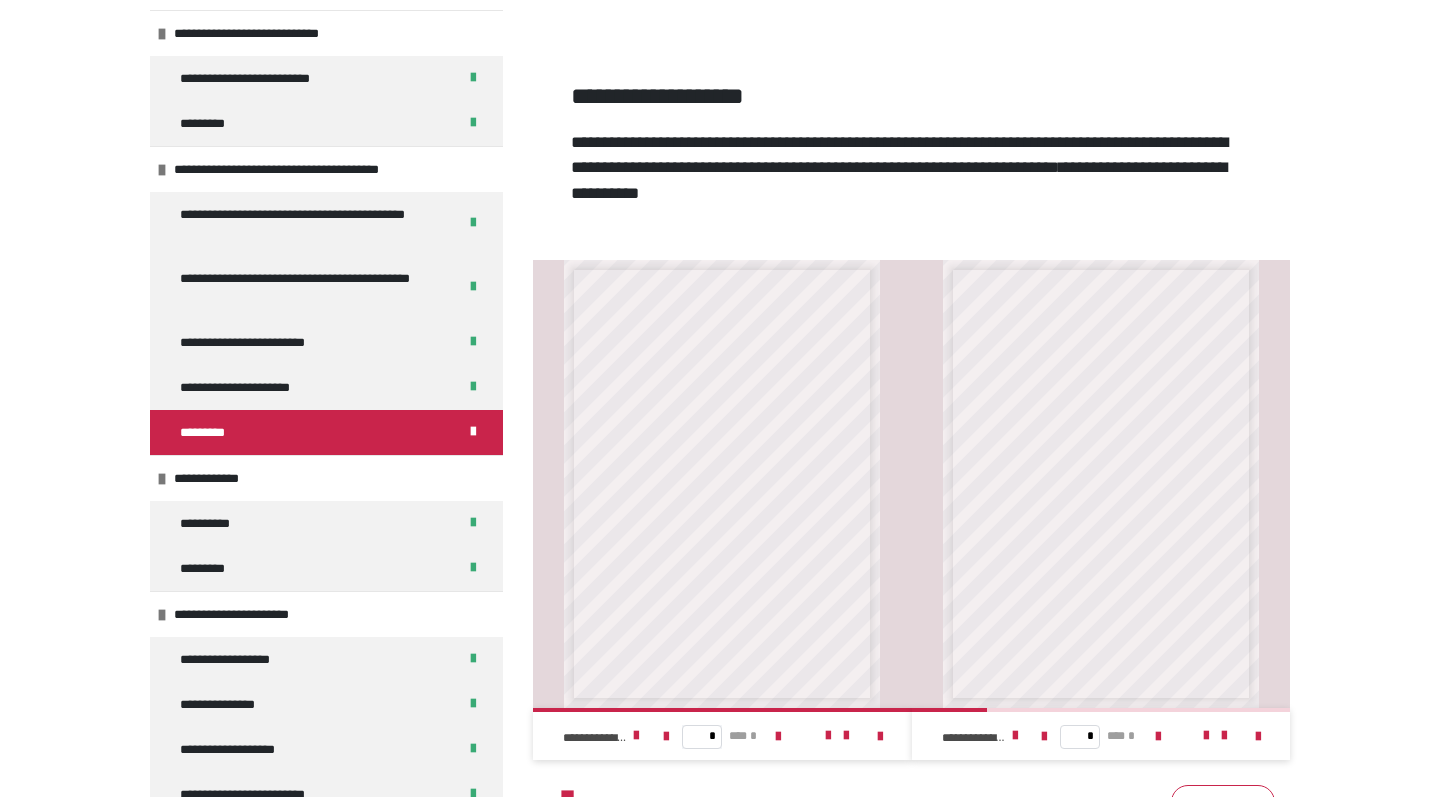 click on "some text here" at bounding box center (720, 391) 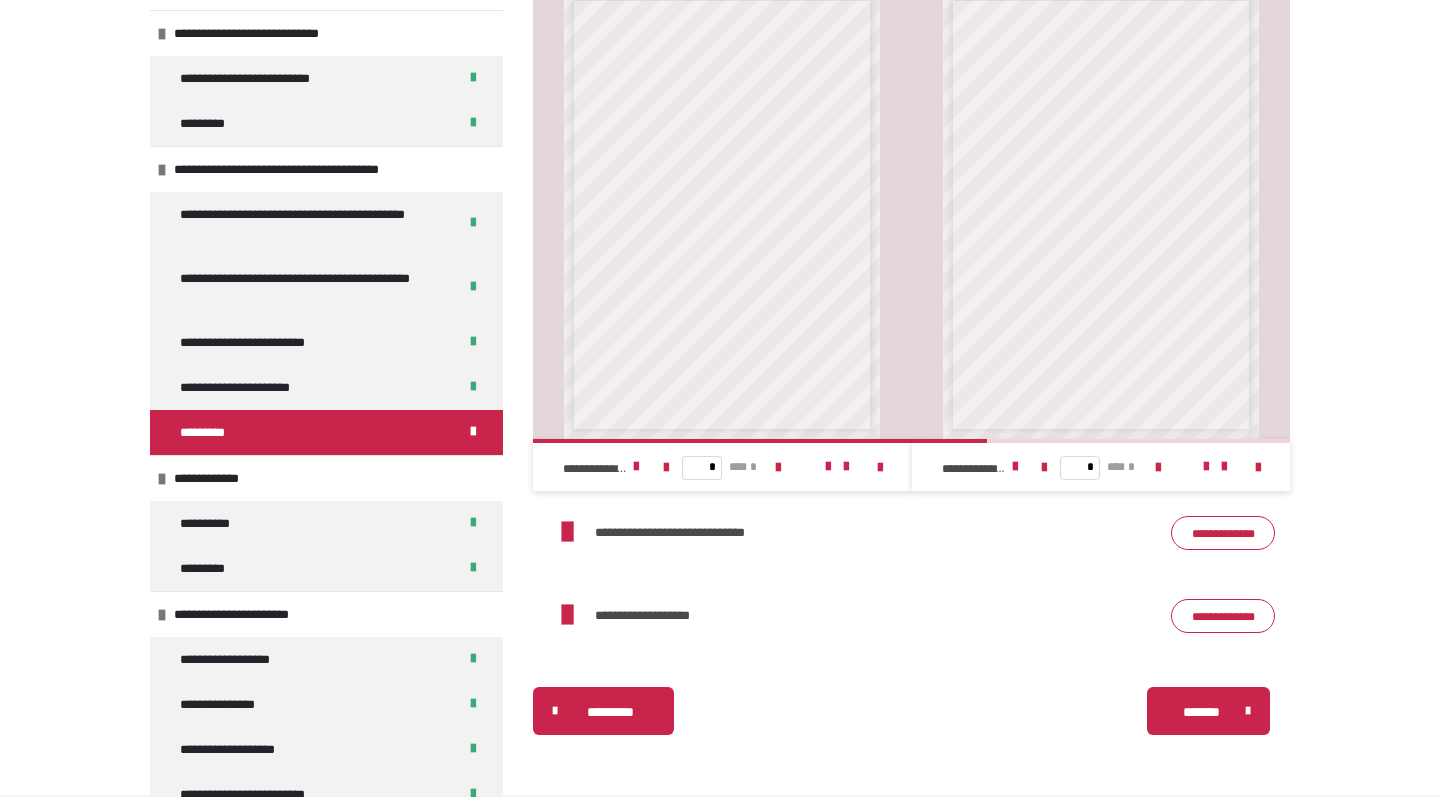 scroll, scrollTop: 551, scrollLeft: 0, axis: vertical 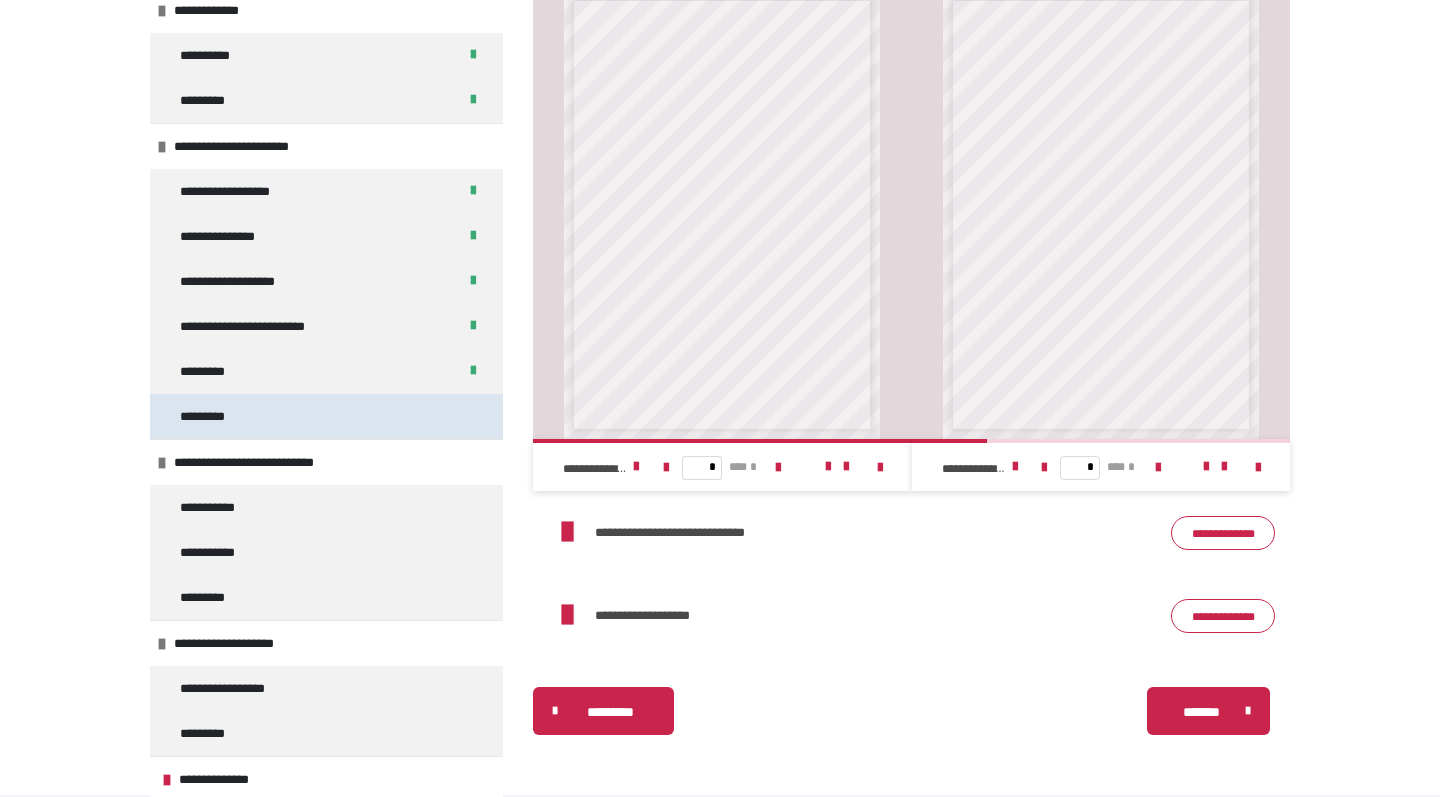click on "*********" at bounding box center (326, 416) 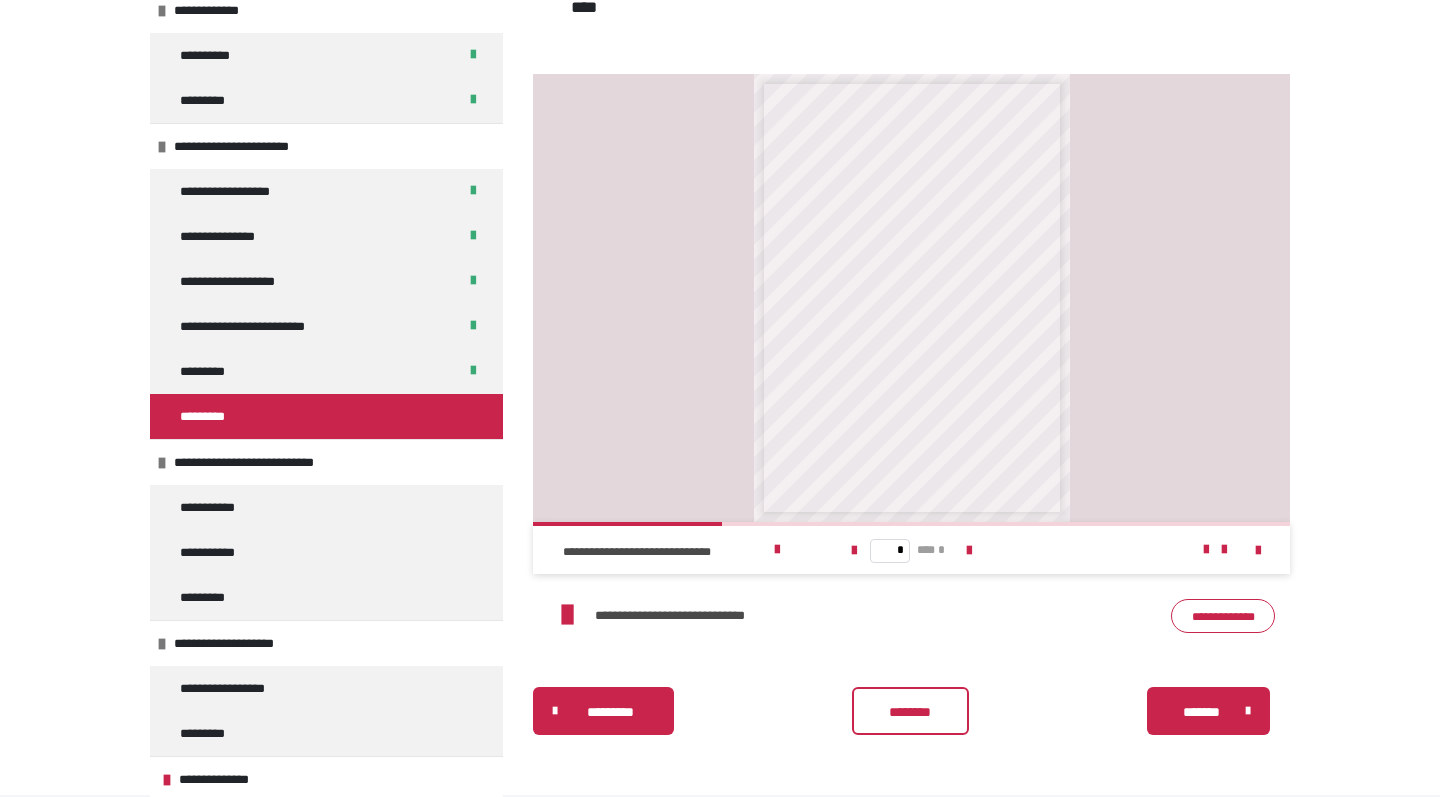scroll, scrollTop: 468, scrollLeft: 0, axis: vertical 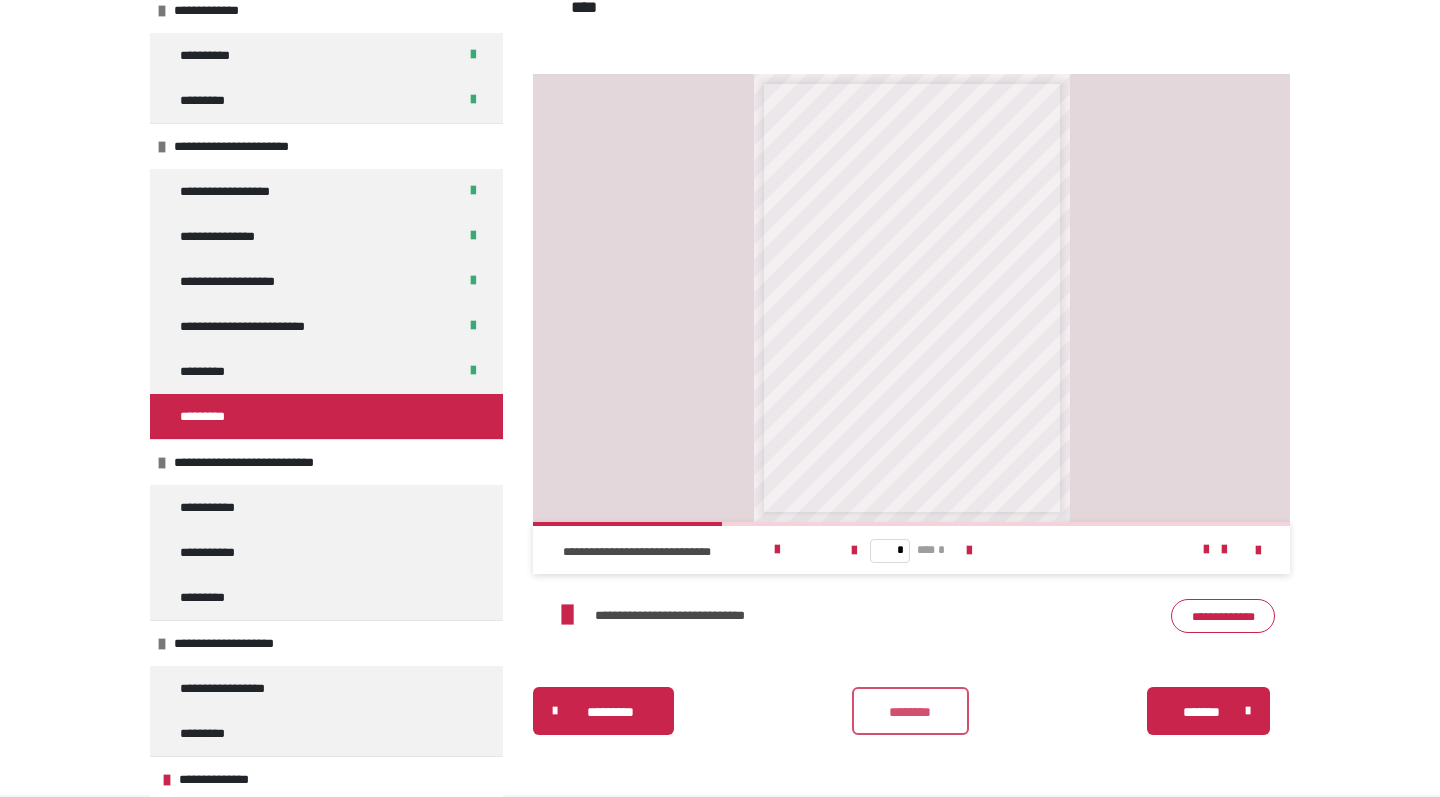 click on "********" at bounding box center (910, 712) 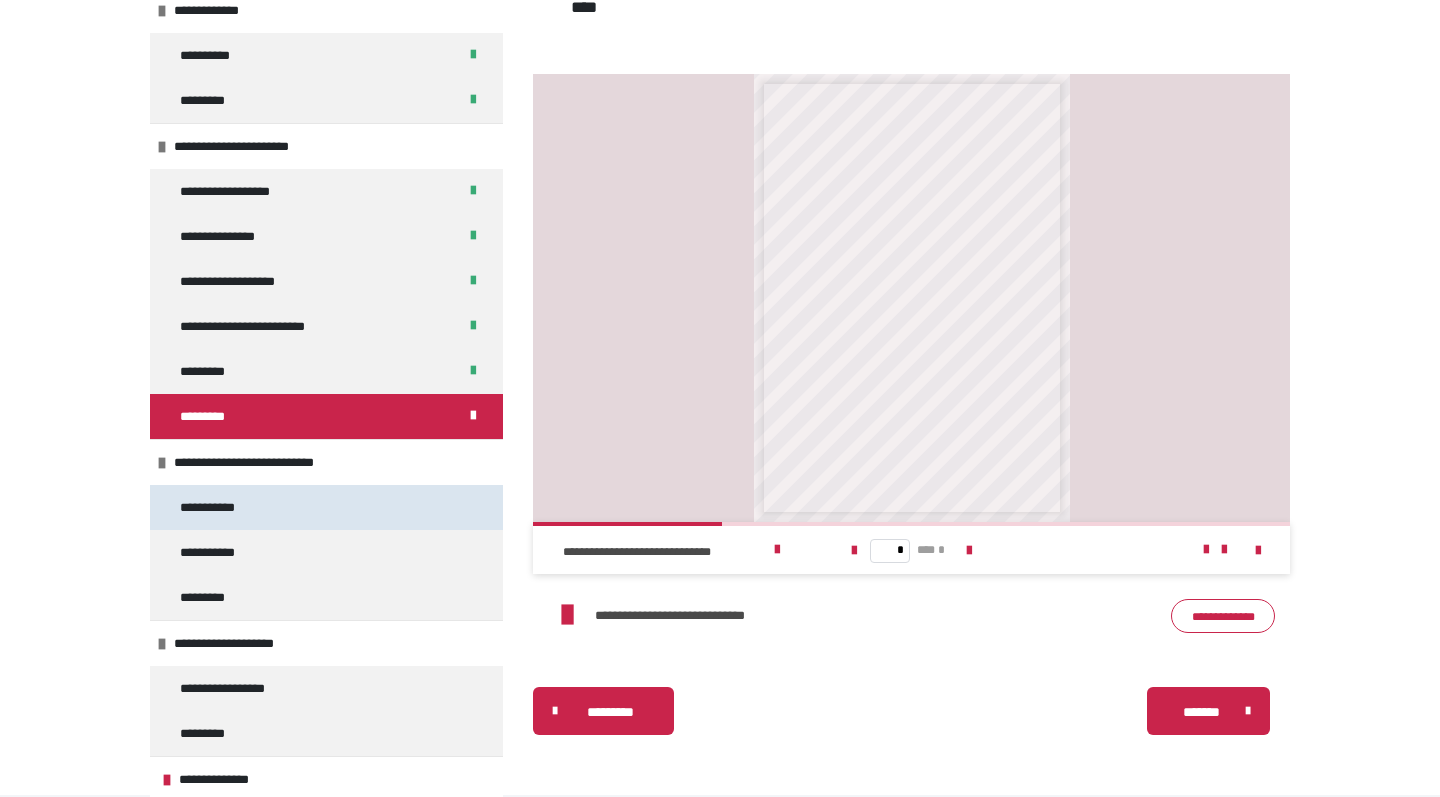 click on "**********" at bounding box center [326, 507] 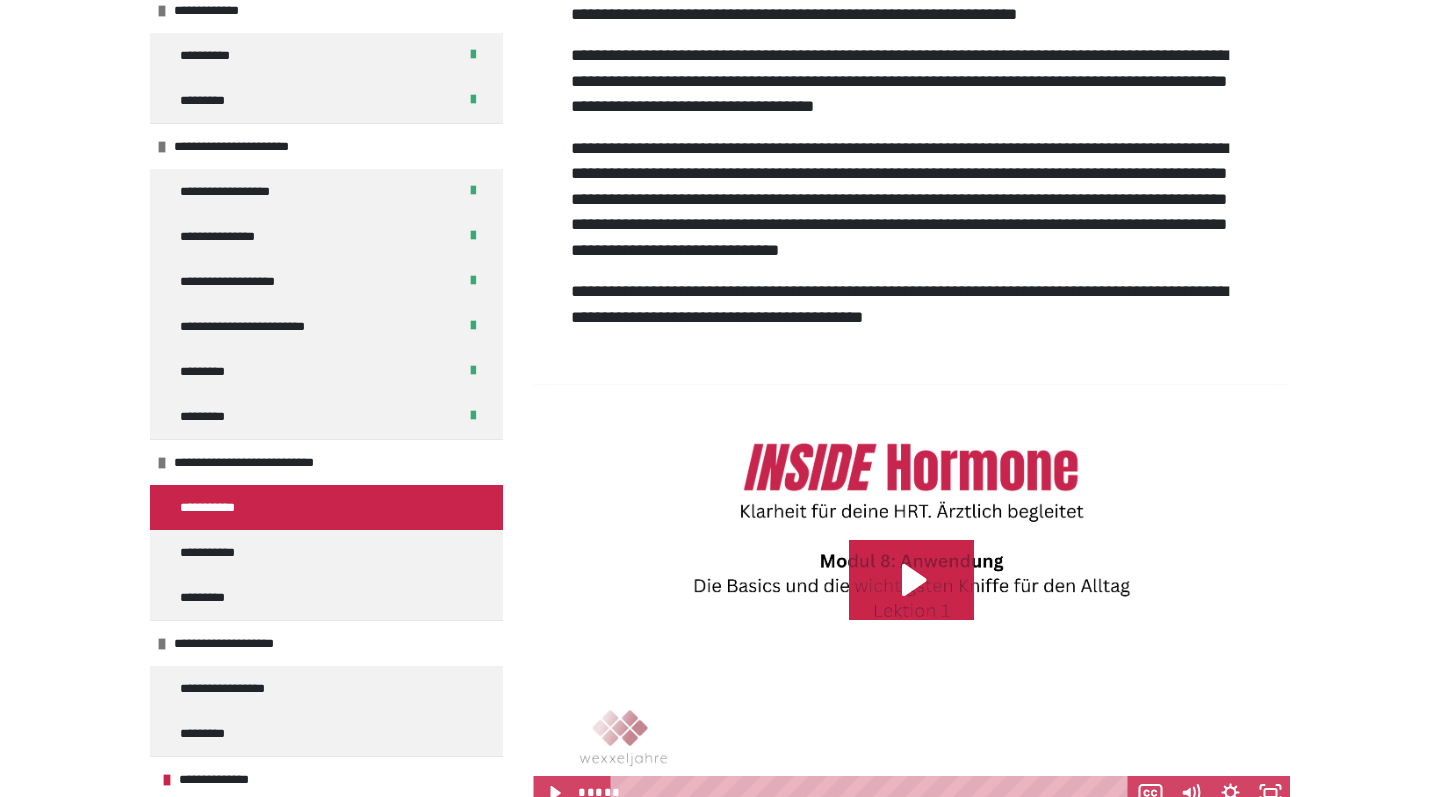 scroll, scrollTop: 491, scrollLeft: 0, axis: vertical 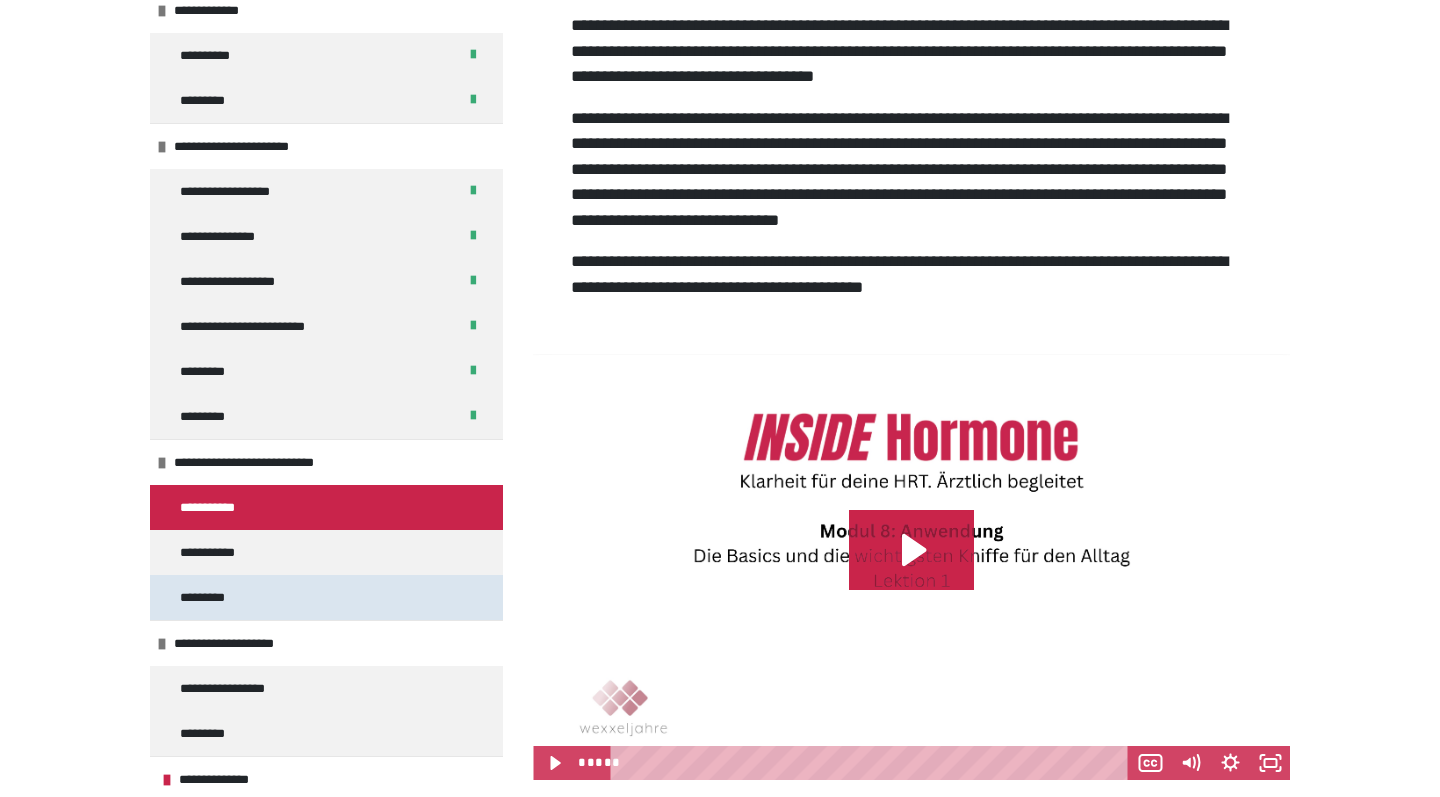 click on "*********" at bounding box center [326, 597] 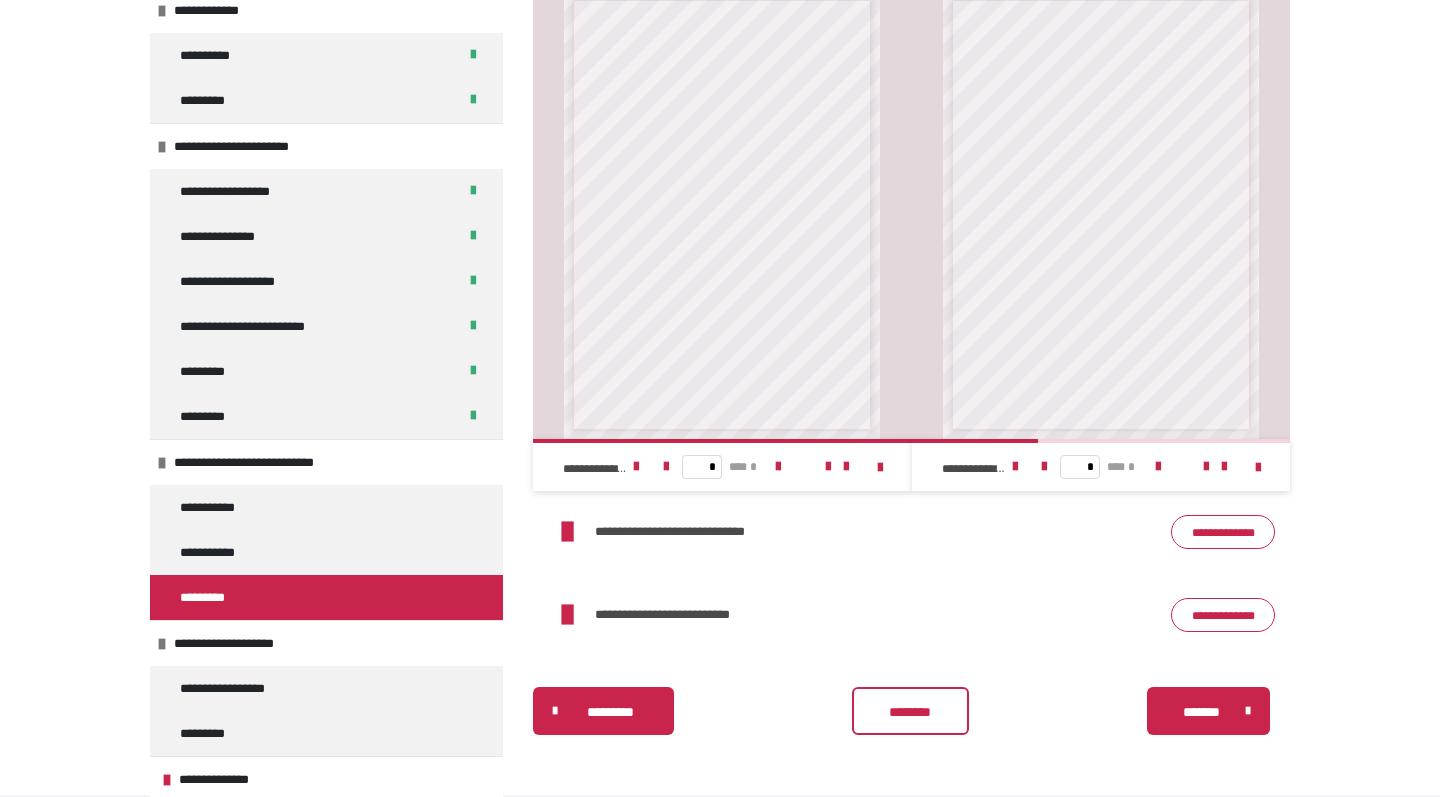 scroll, scrollTop: 577, scrollLeft: 0, axis: vertical 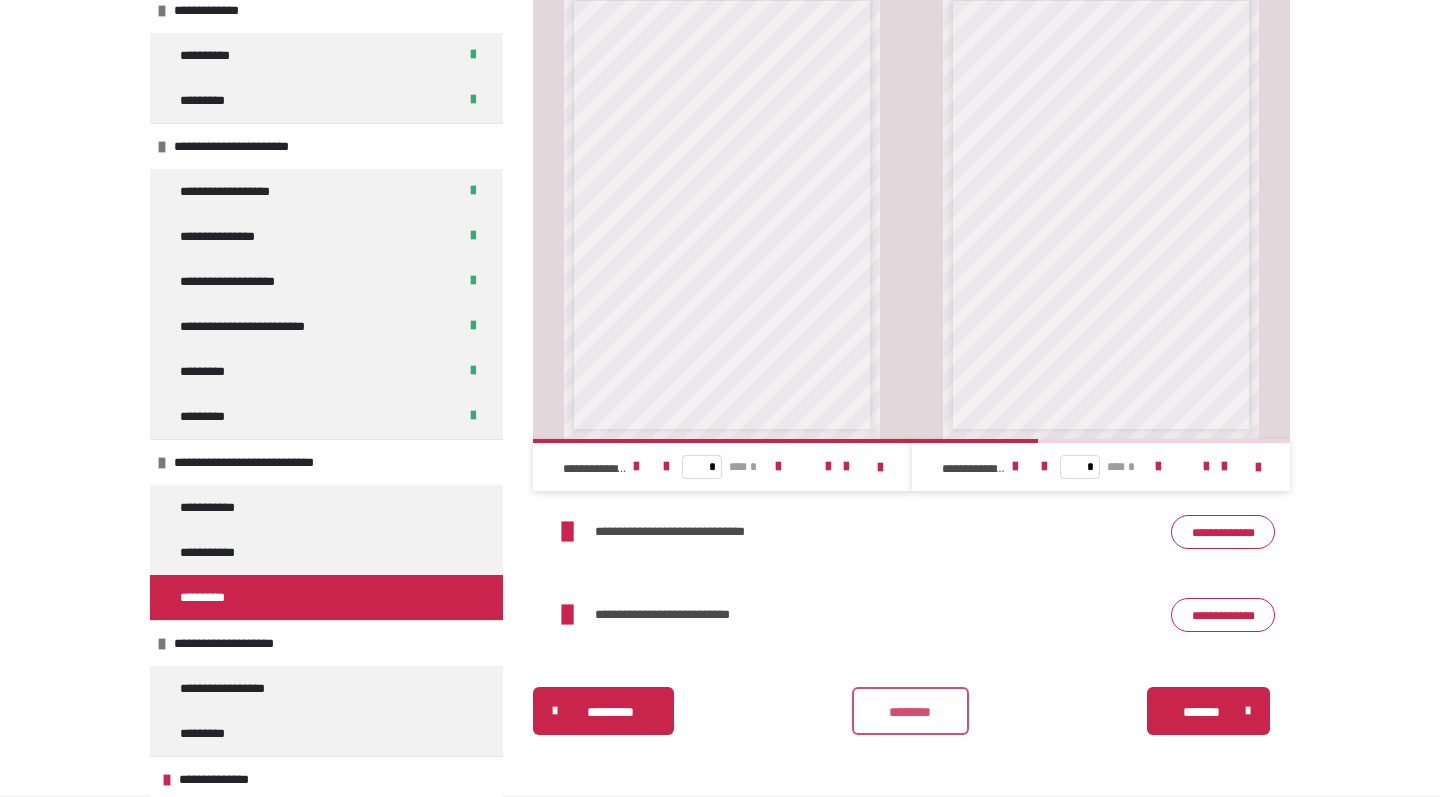 click on "********" at bounding box center (910, 711) 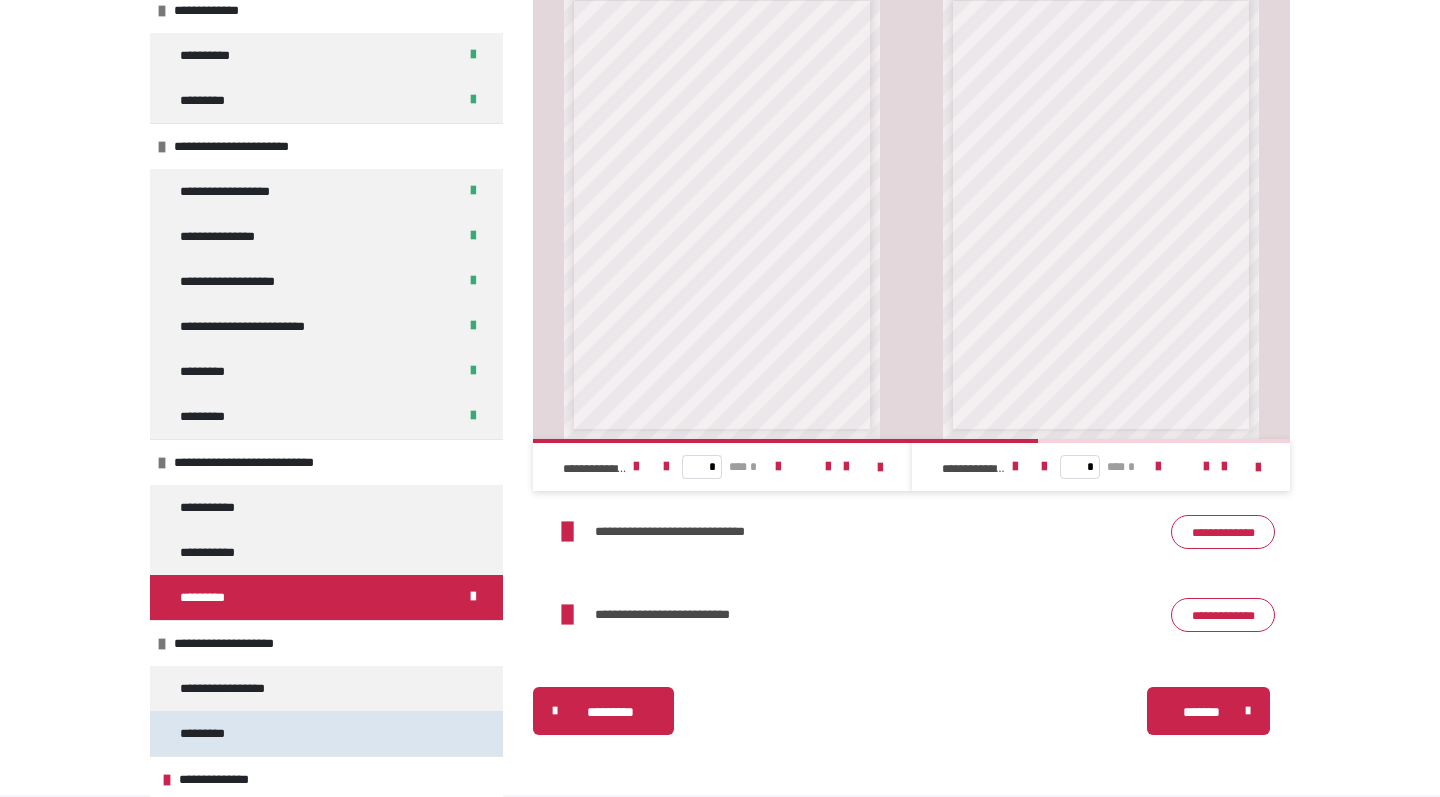 click on "*********" at bounding box center [326, 733] 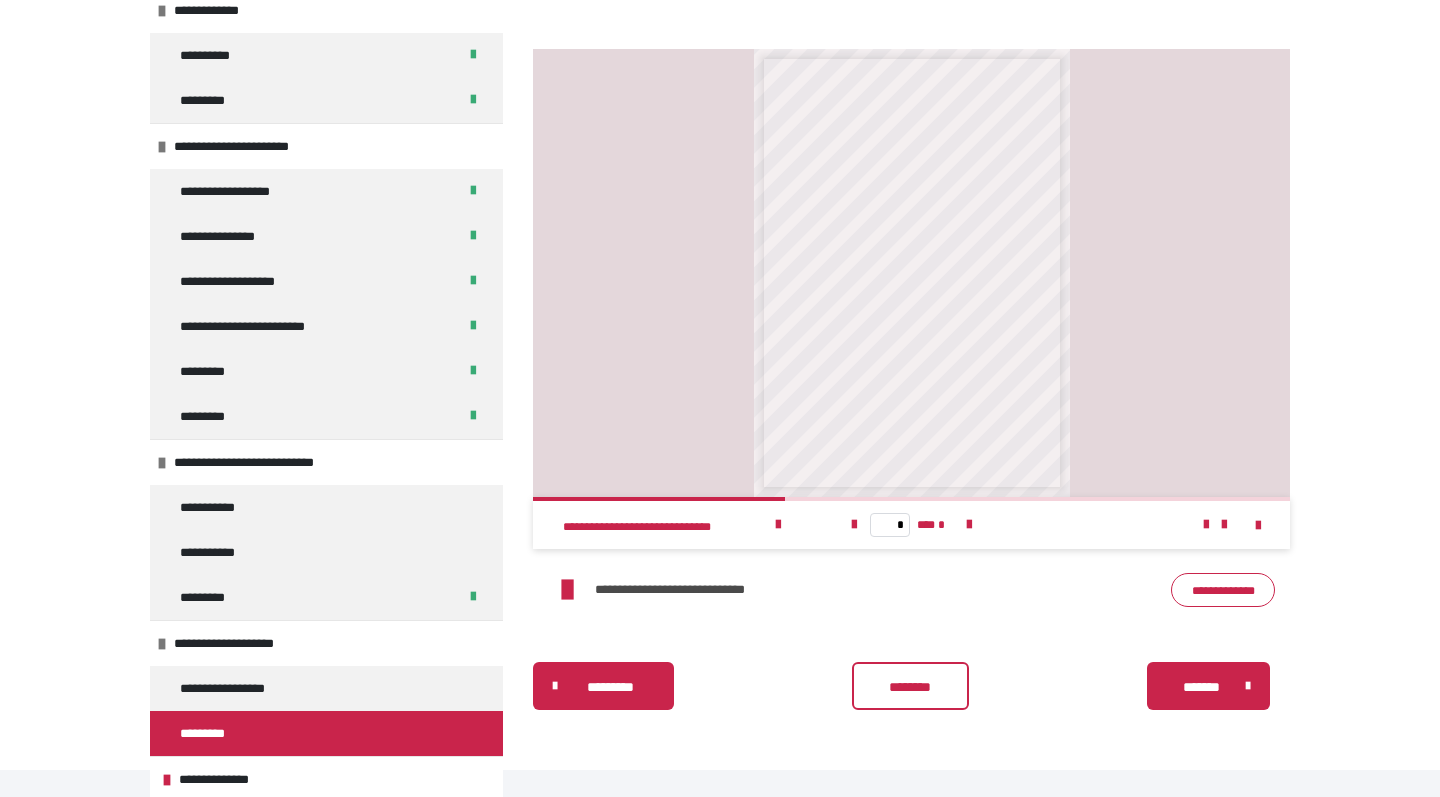 scroll, scrollTop: 468, scrollLeft: 0, axis: vertical 